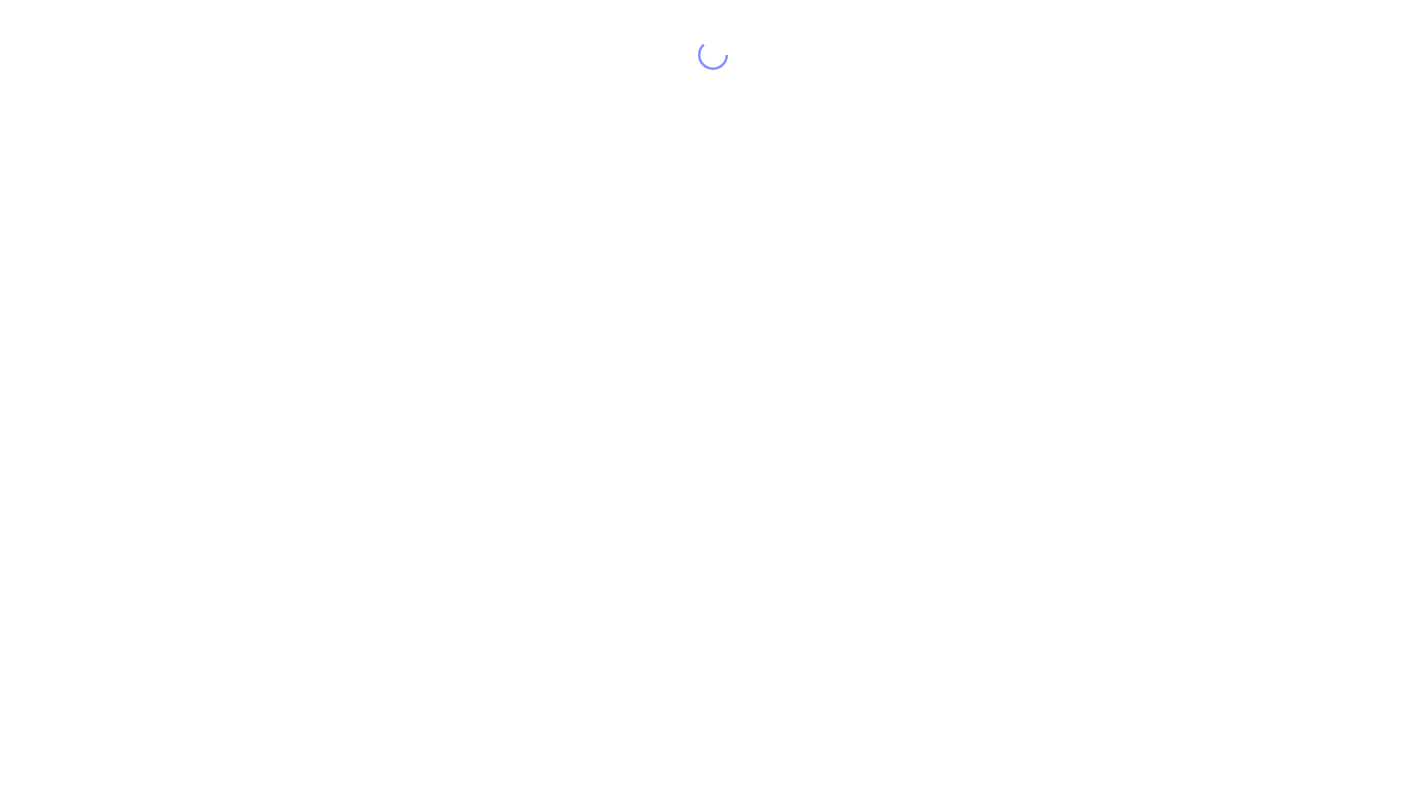 scroll, scrollTop: 0, scrollLeft: 0, axis: both 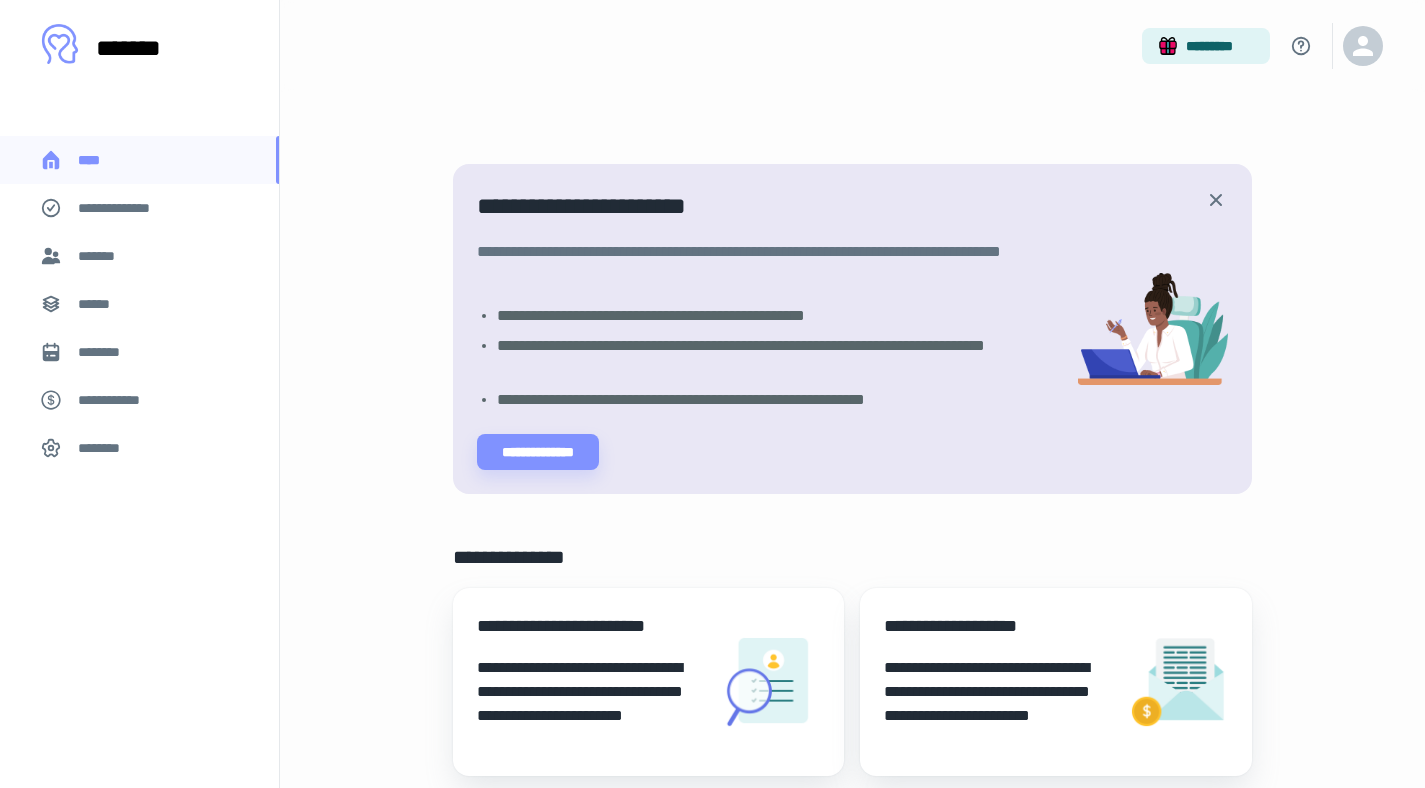 click on "*******" at bounding box center [100, 256] 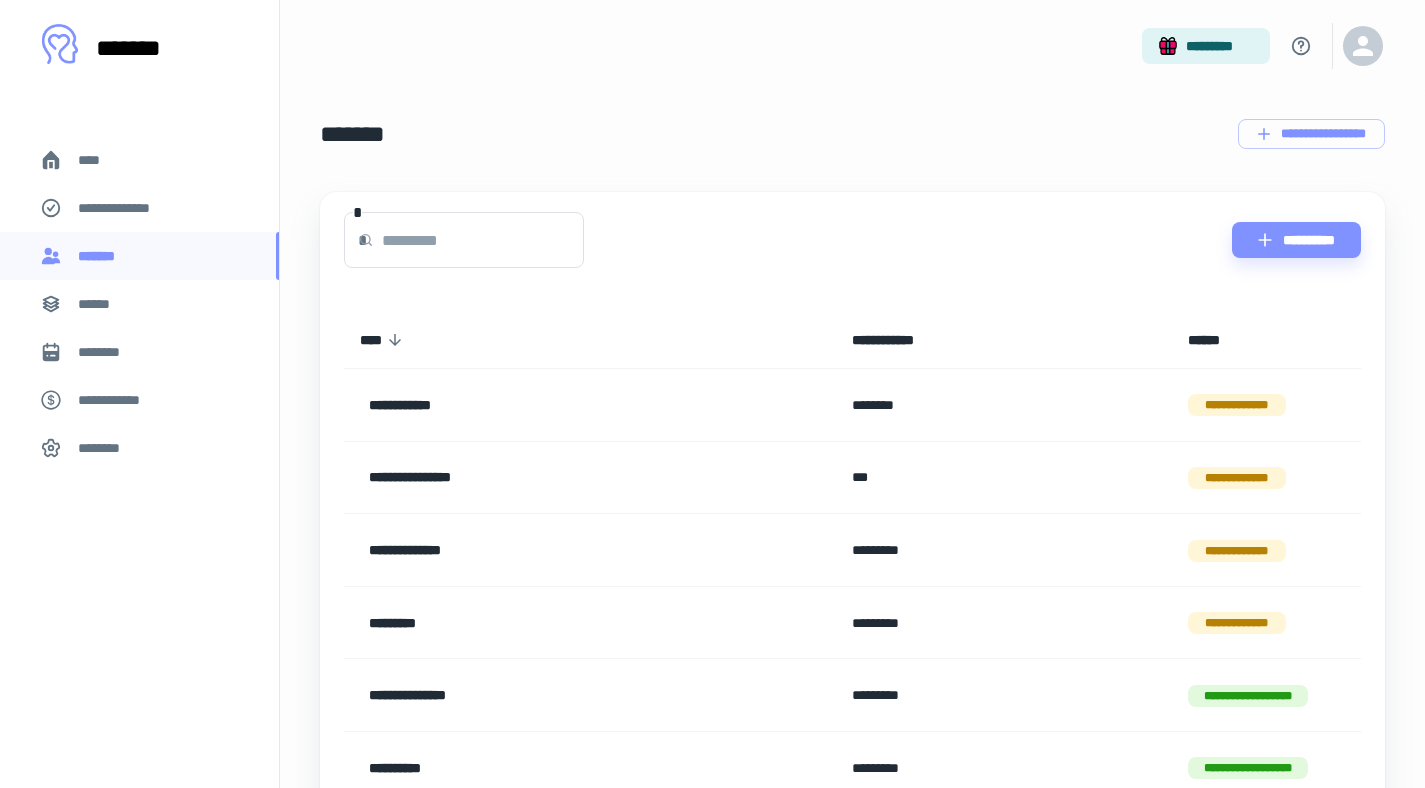 click on "*********" at bounding box center [541, 623] 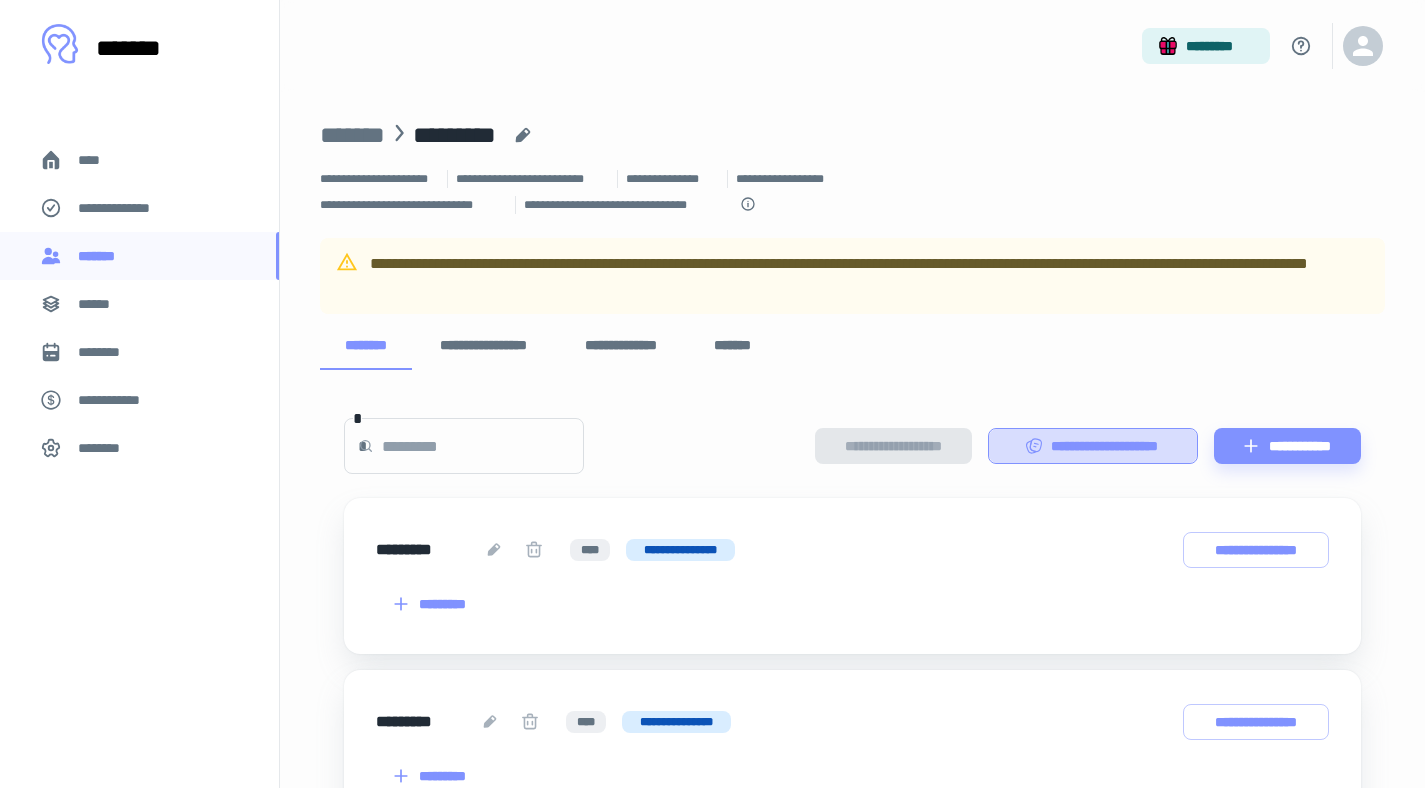 click on "**********" at bounding box center (1093, 446) 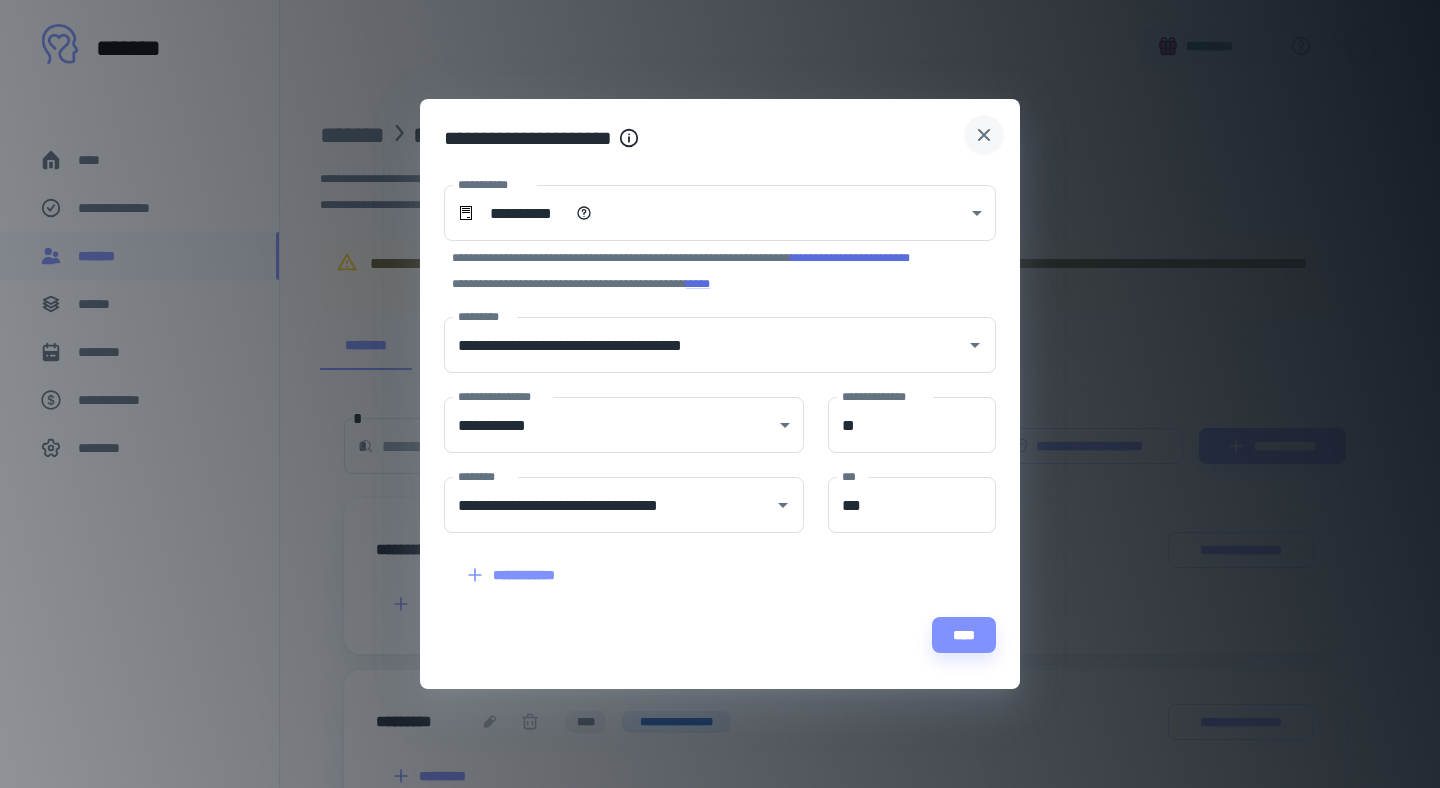 click at bounding box center [984, 135] 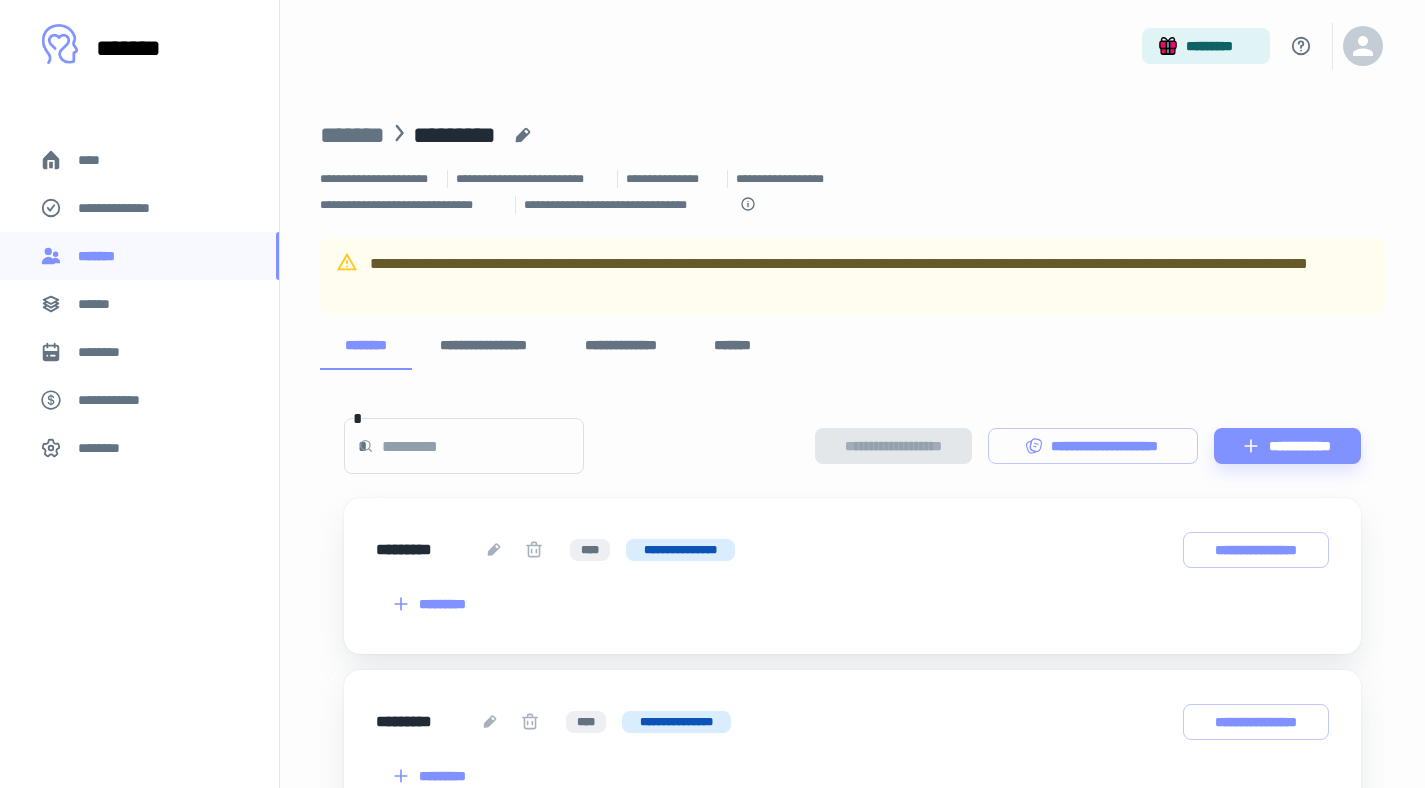 click on "**********" at bounding box center (483, 346) 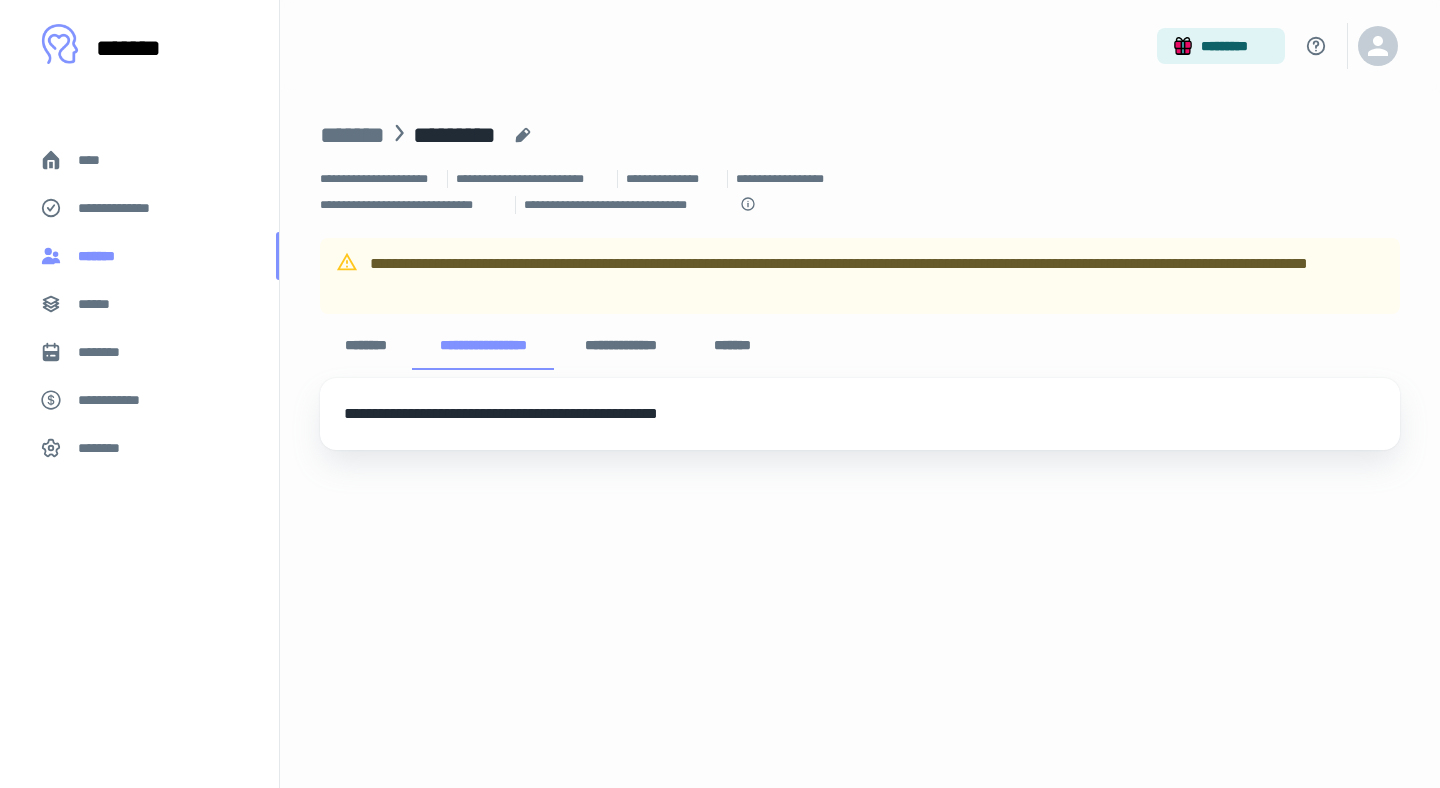 click on "*******" at bounding box center [139, 256] 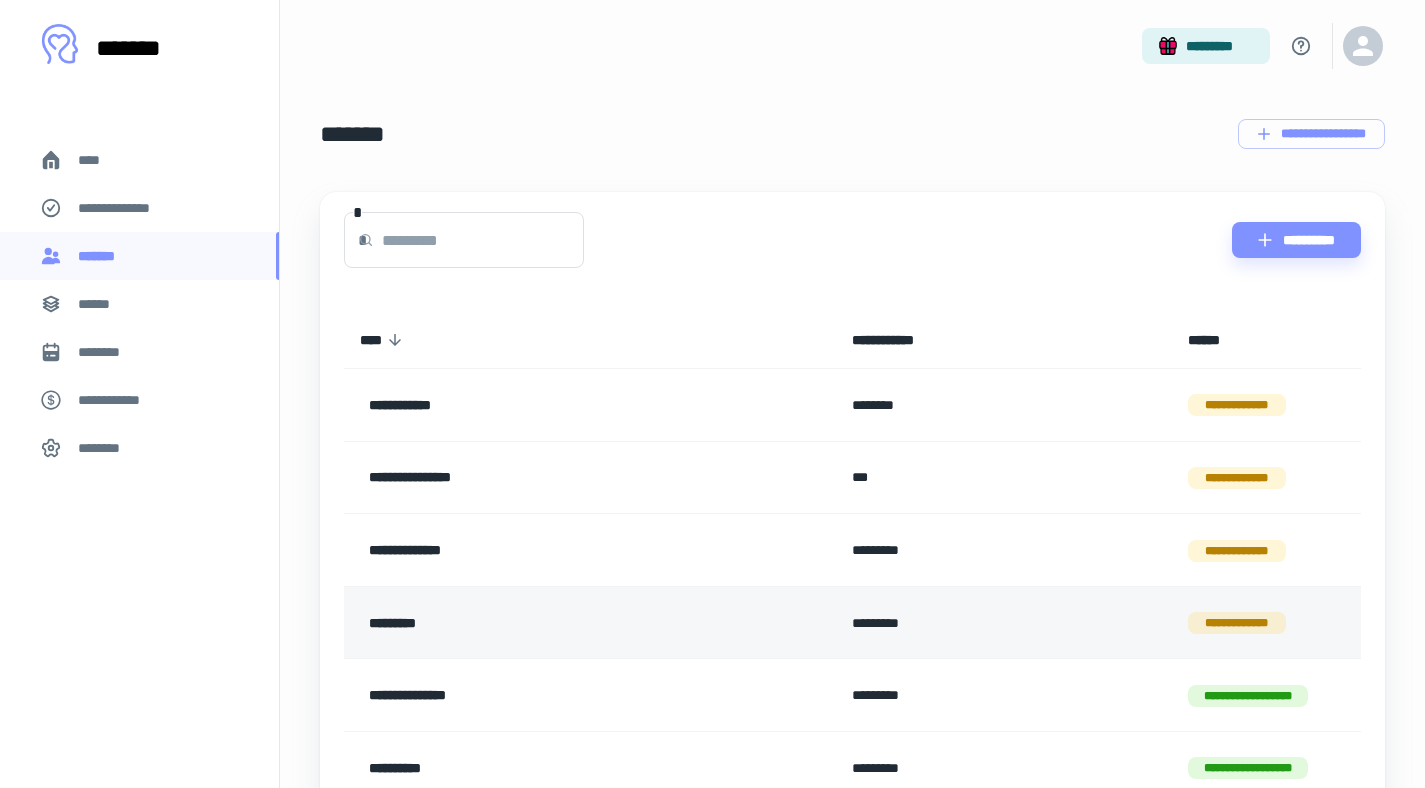 click on "*********" at bounding box center (541, 623) 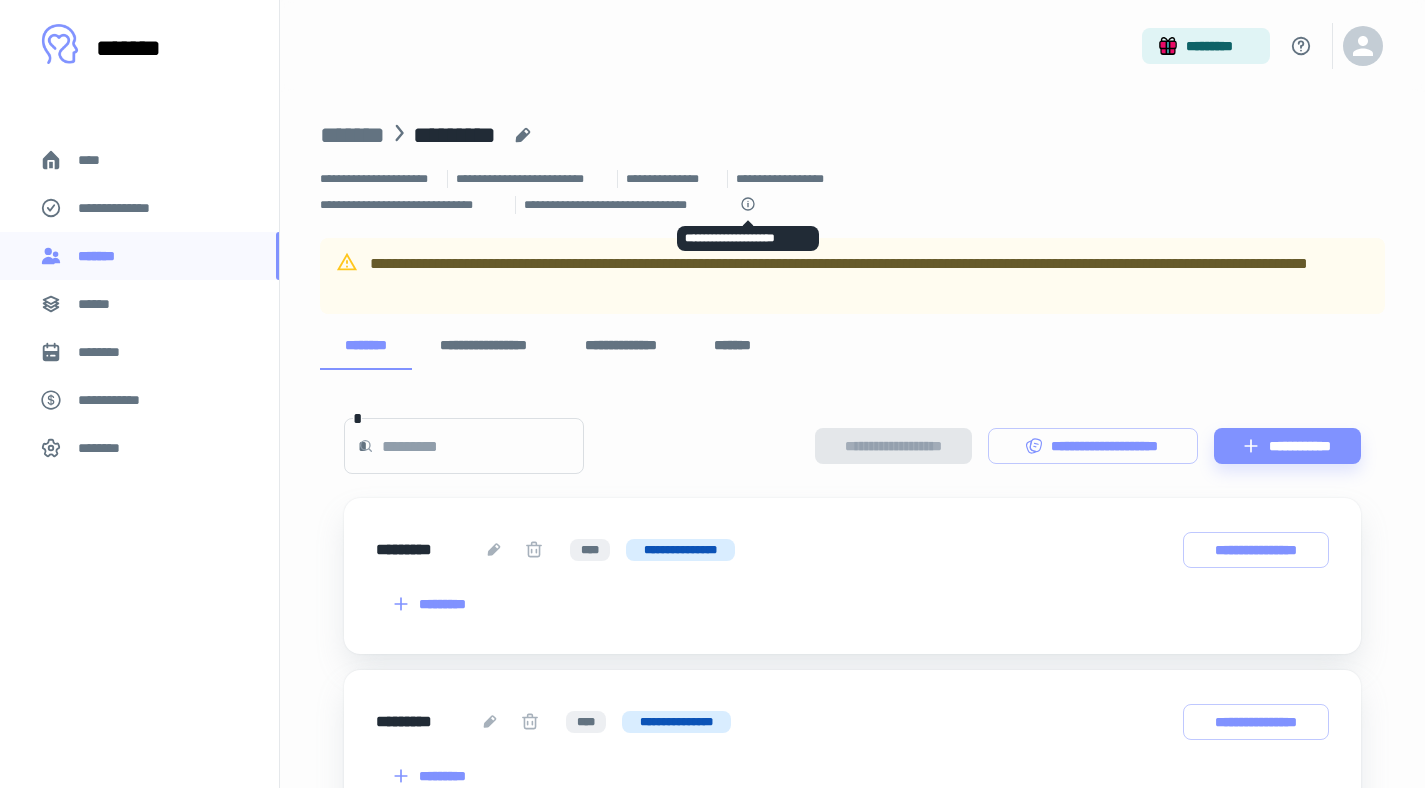 click 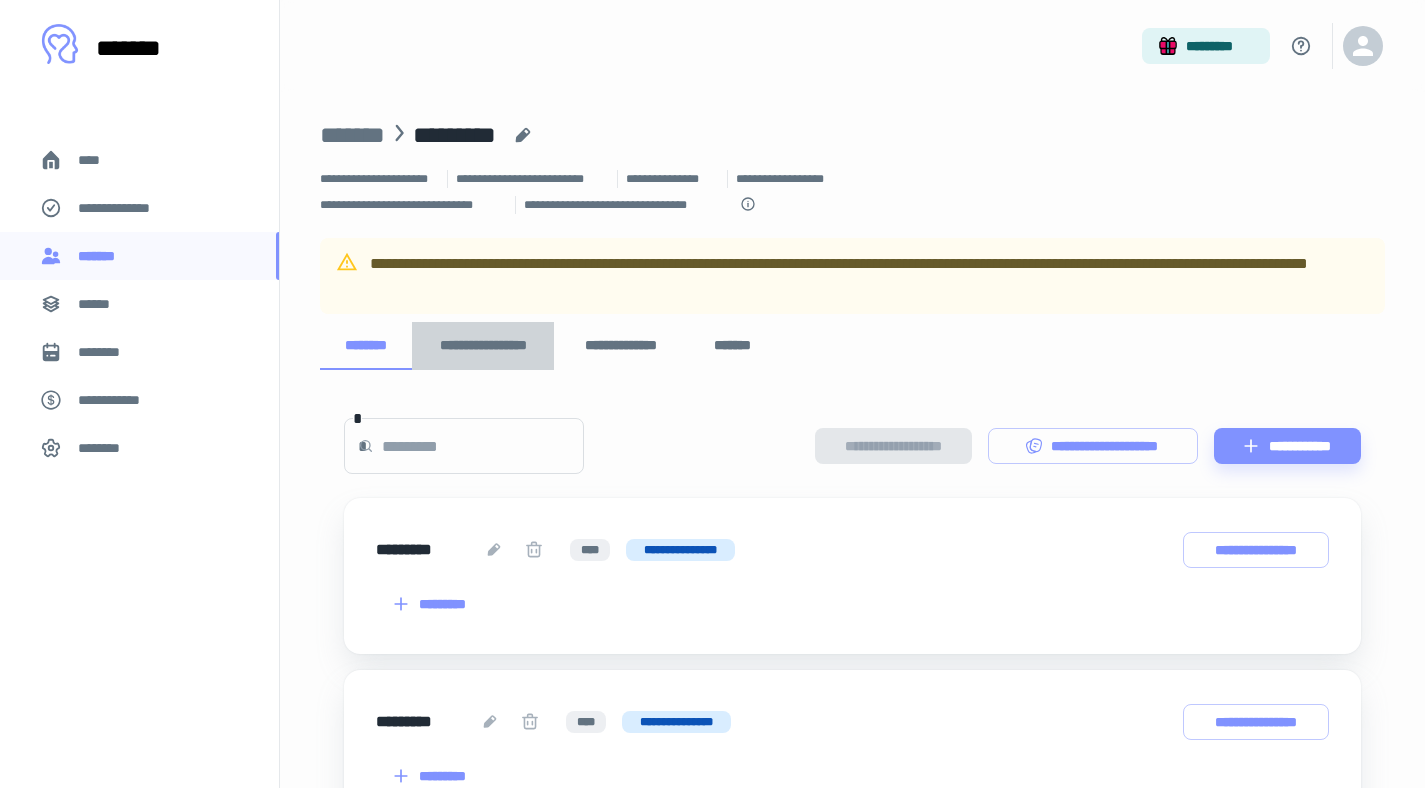 click on "**********" at bounding box center [483, 346] 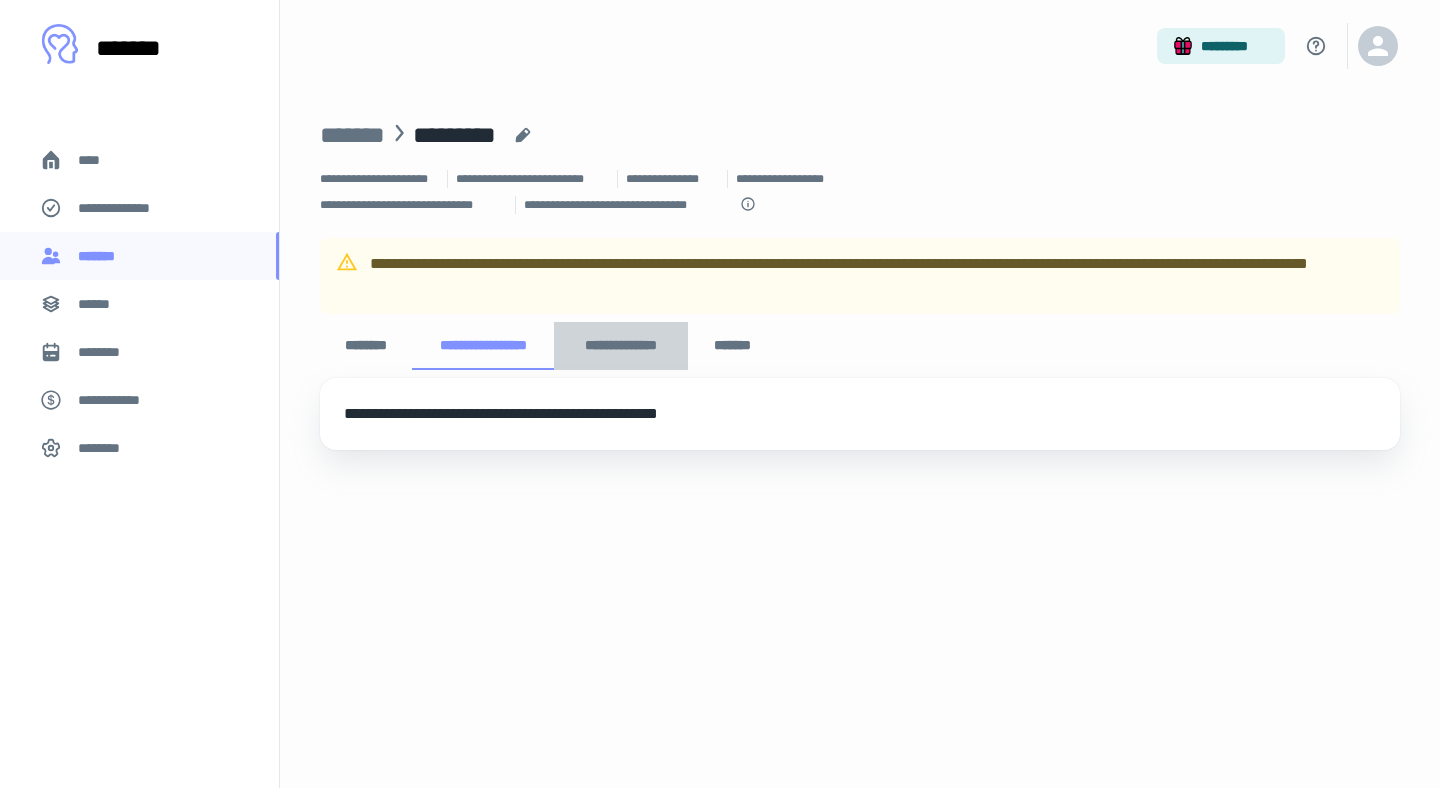 click on "**********" at bounding box center [621, 346] 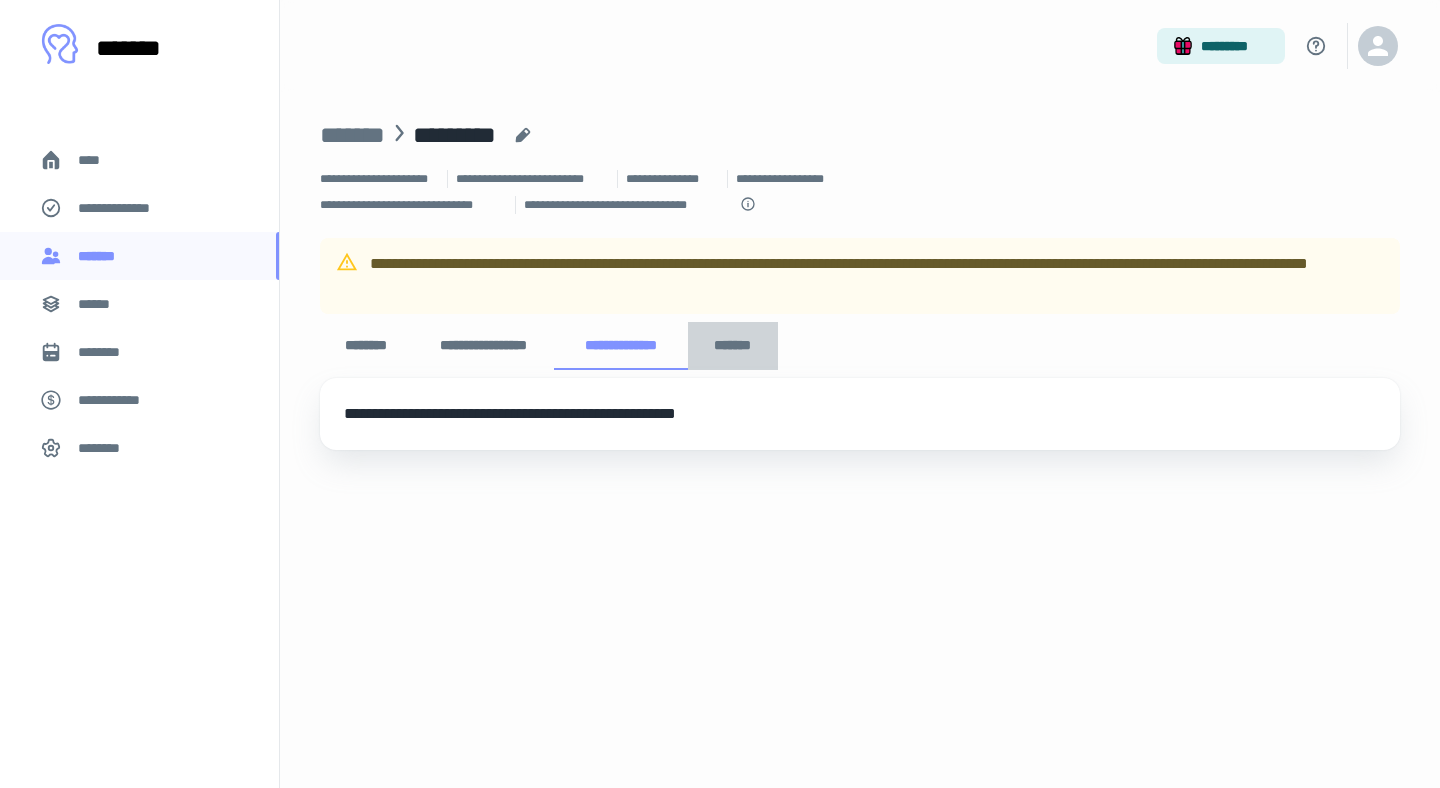 click on "*******" at bounding box center (733, 346) 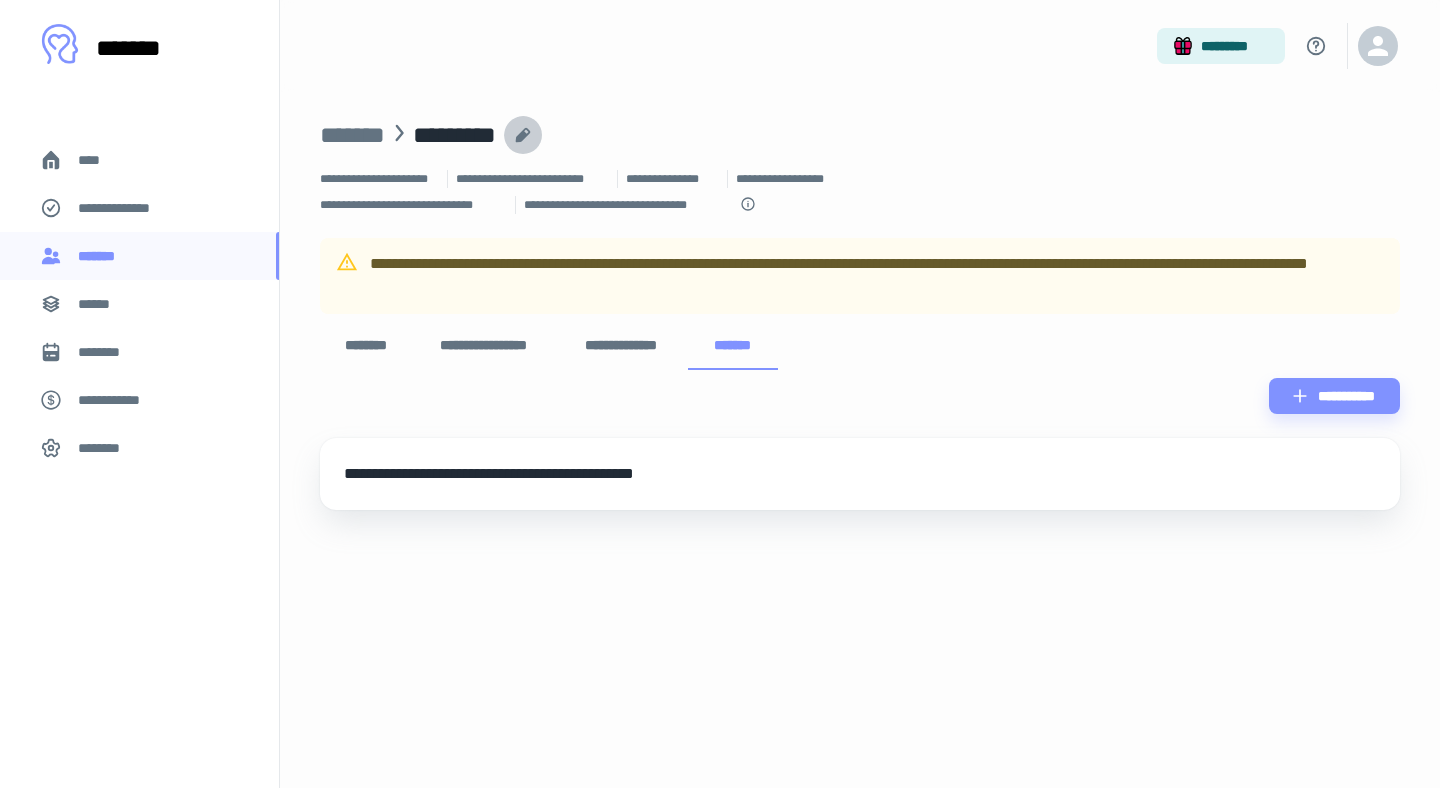 click 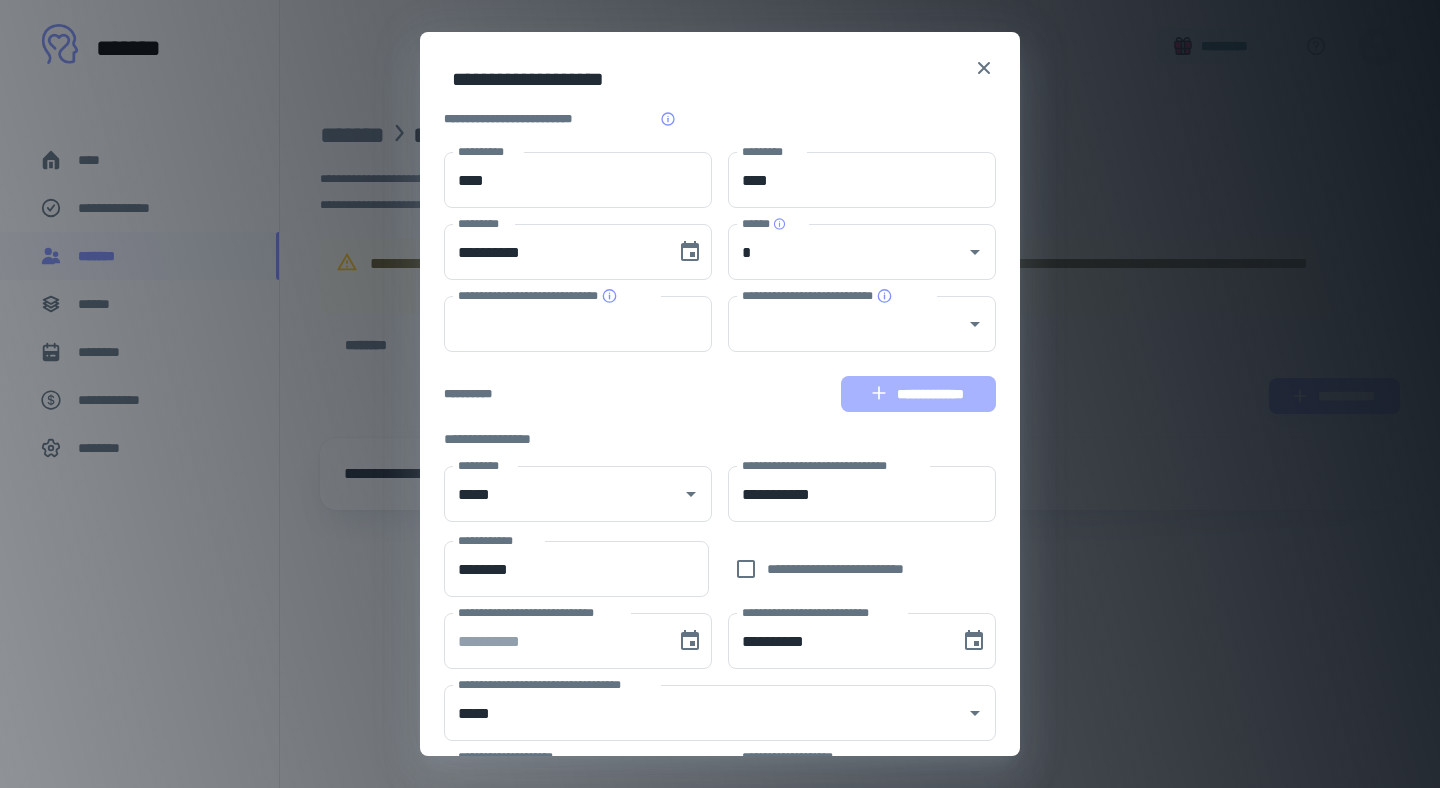 click on "**********" at bounding box center (918, 394) 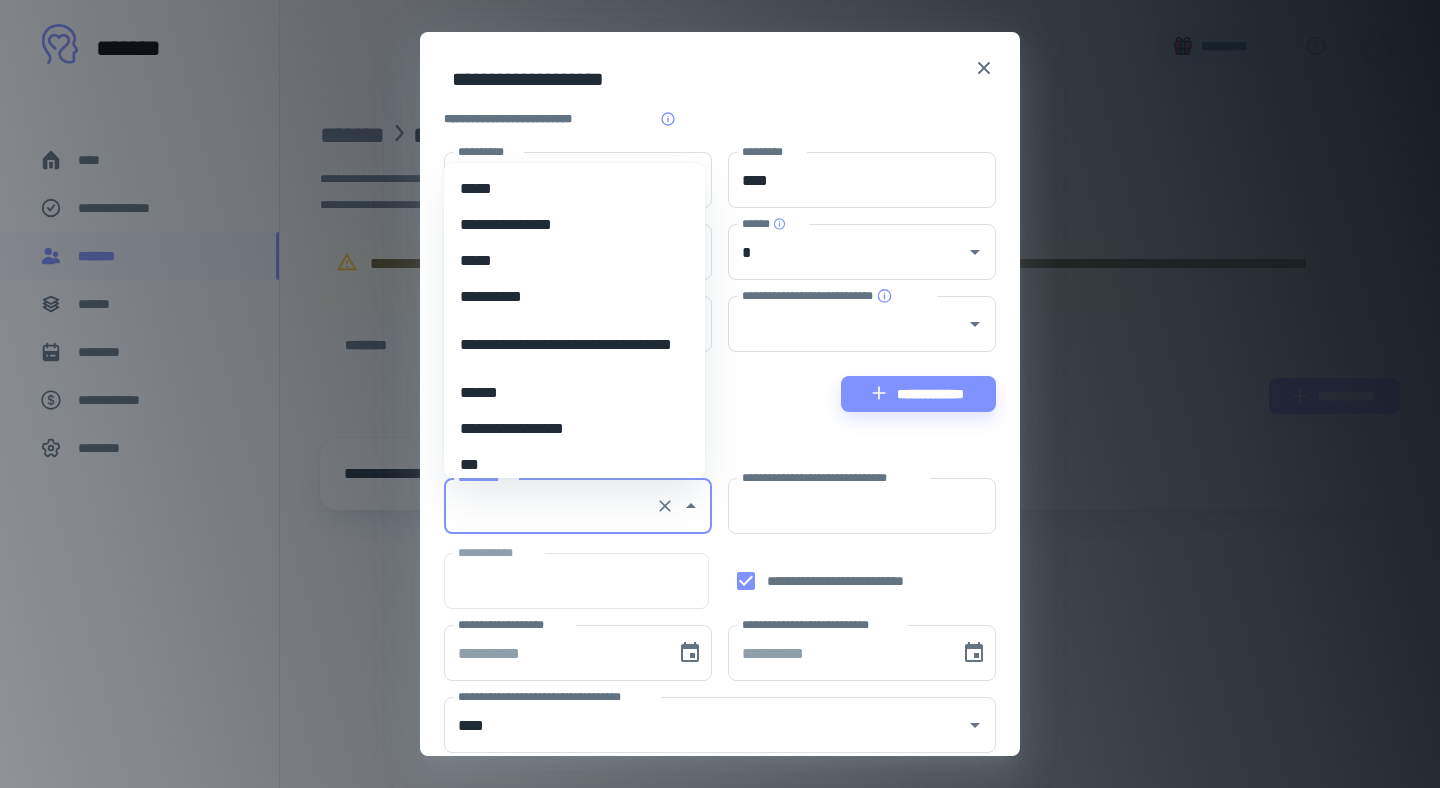 click on "*********" at bounding box center (550, 506) 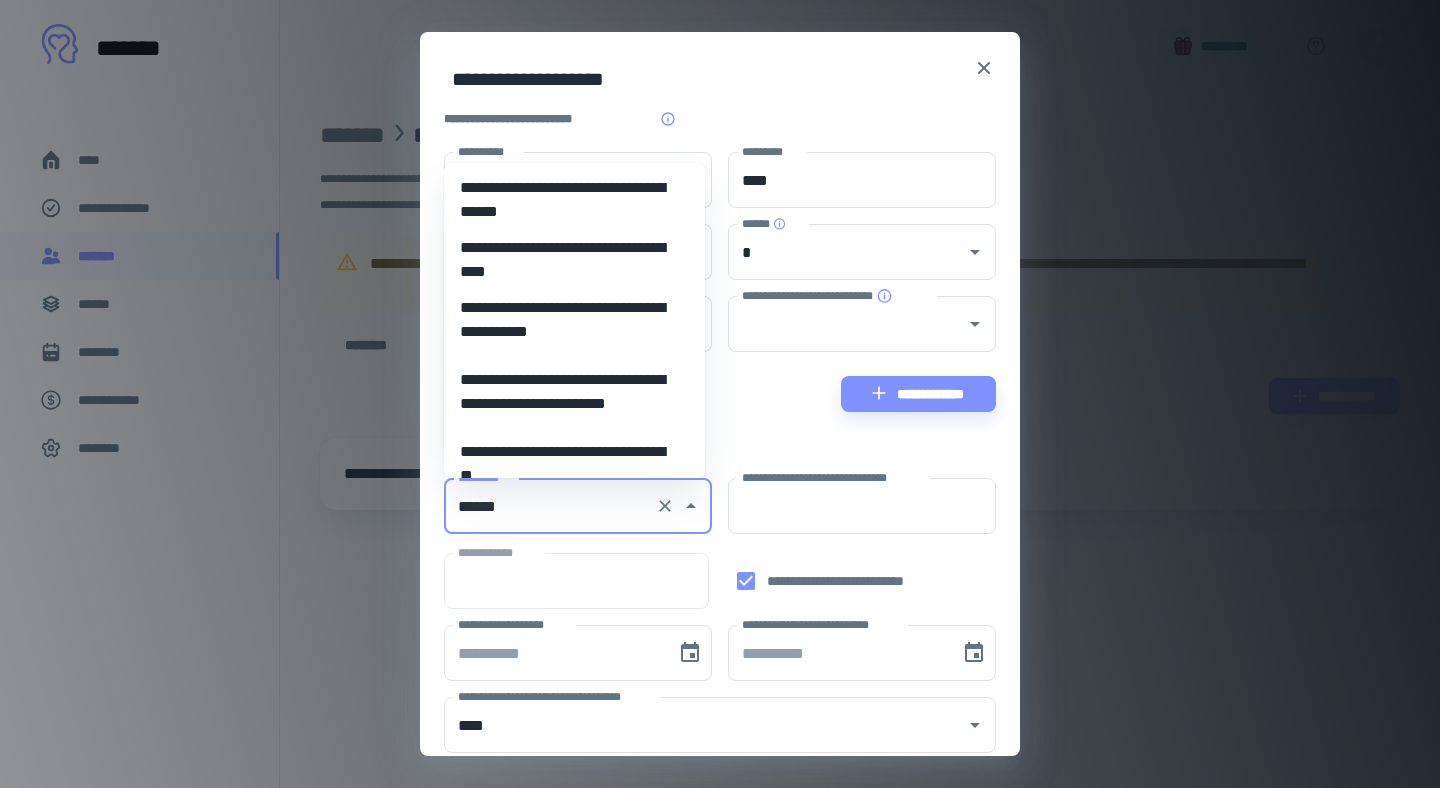 scroll, scrollTop: 426, scrollLeft: 0, axis: vertical 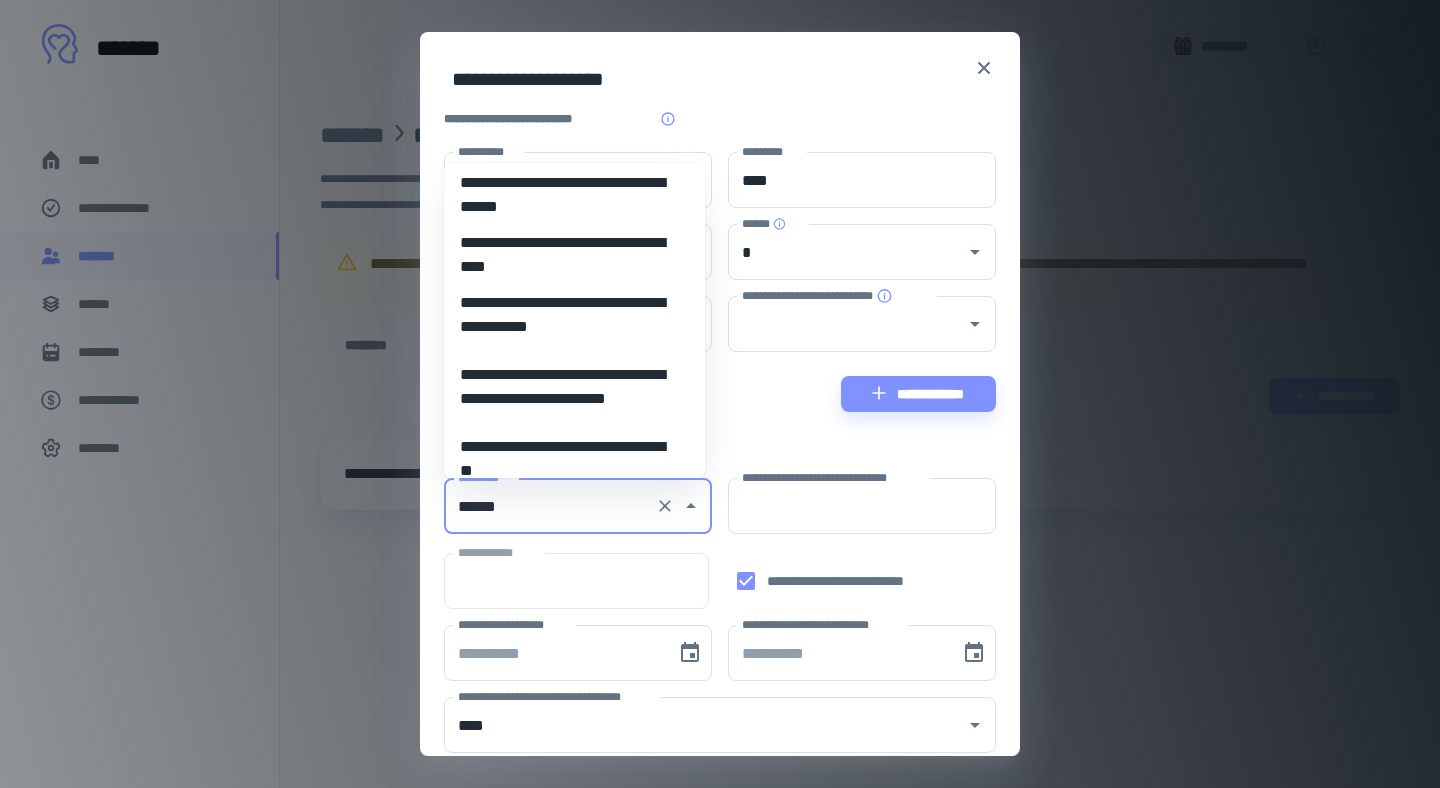 click on "[STREET_ADDRESS]" at bounding box center [567, 387] 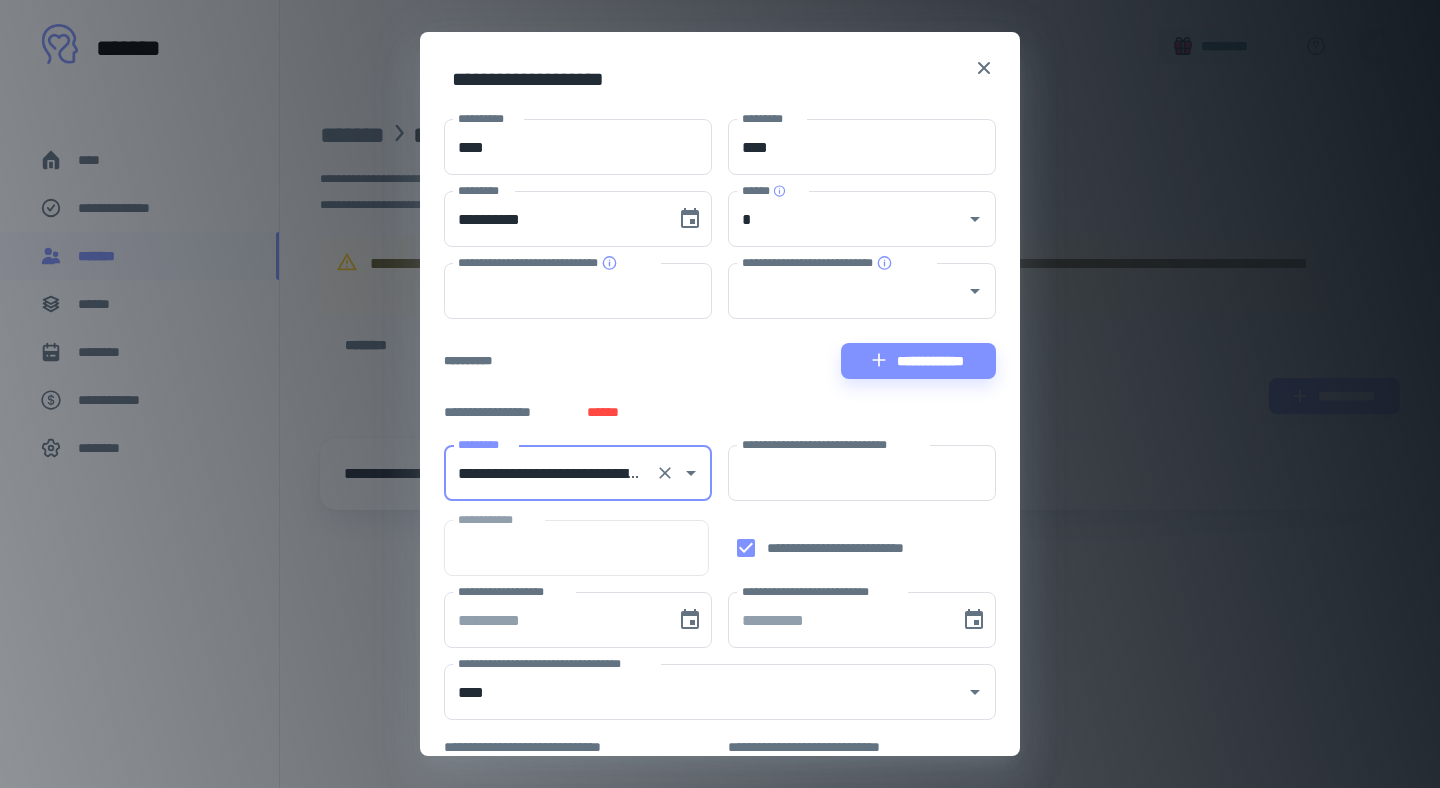 scroll, scrollTop: 60, scrollLeft: 0, axis: vertical 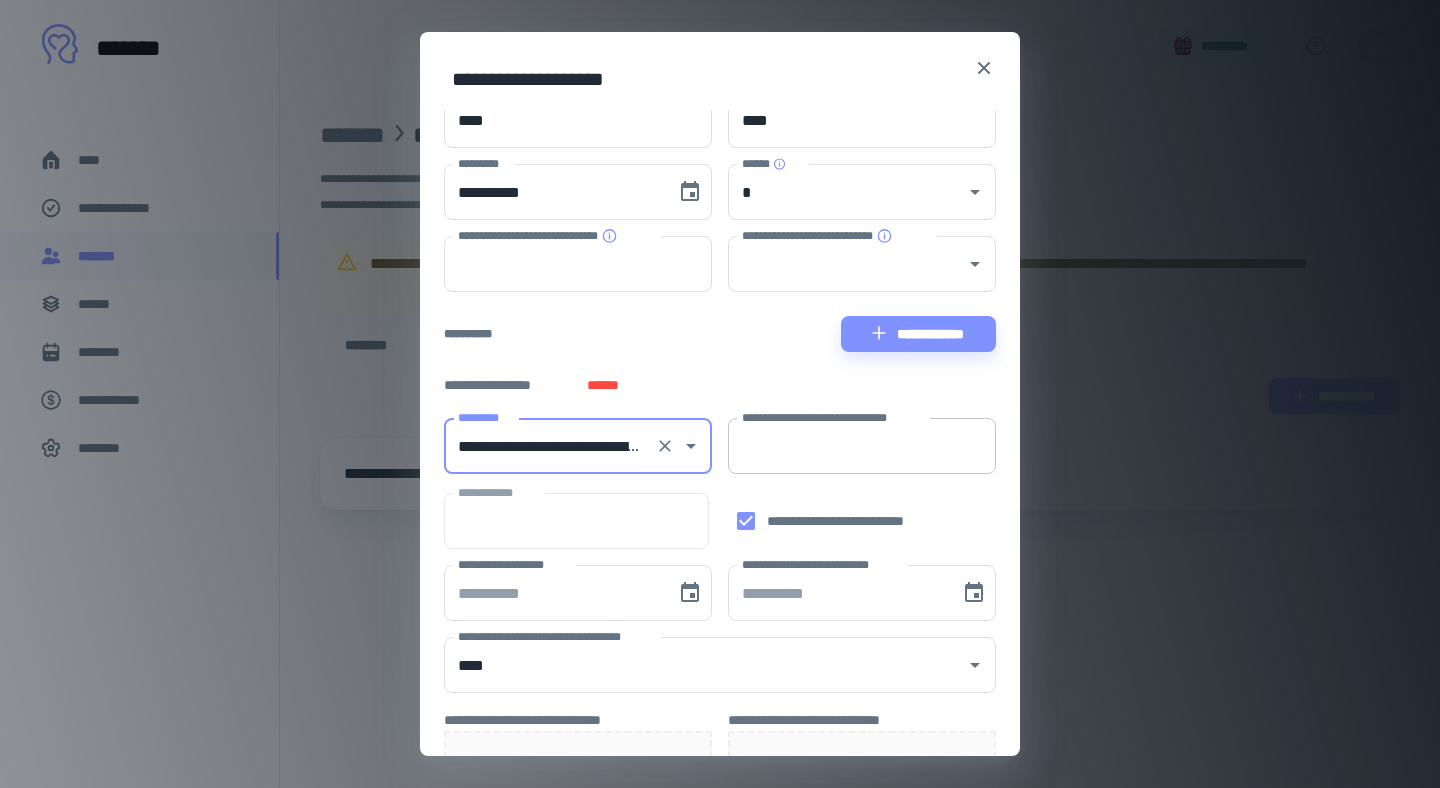 type on "[STREET_ADDRESS]" 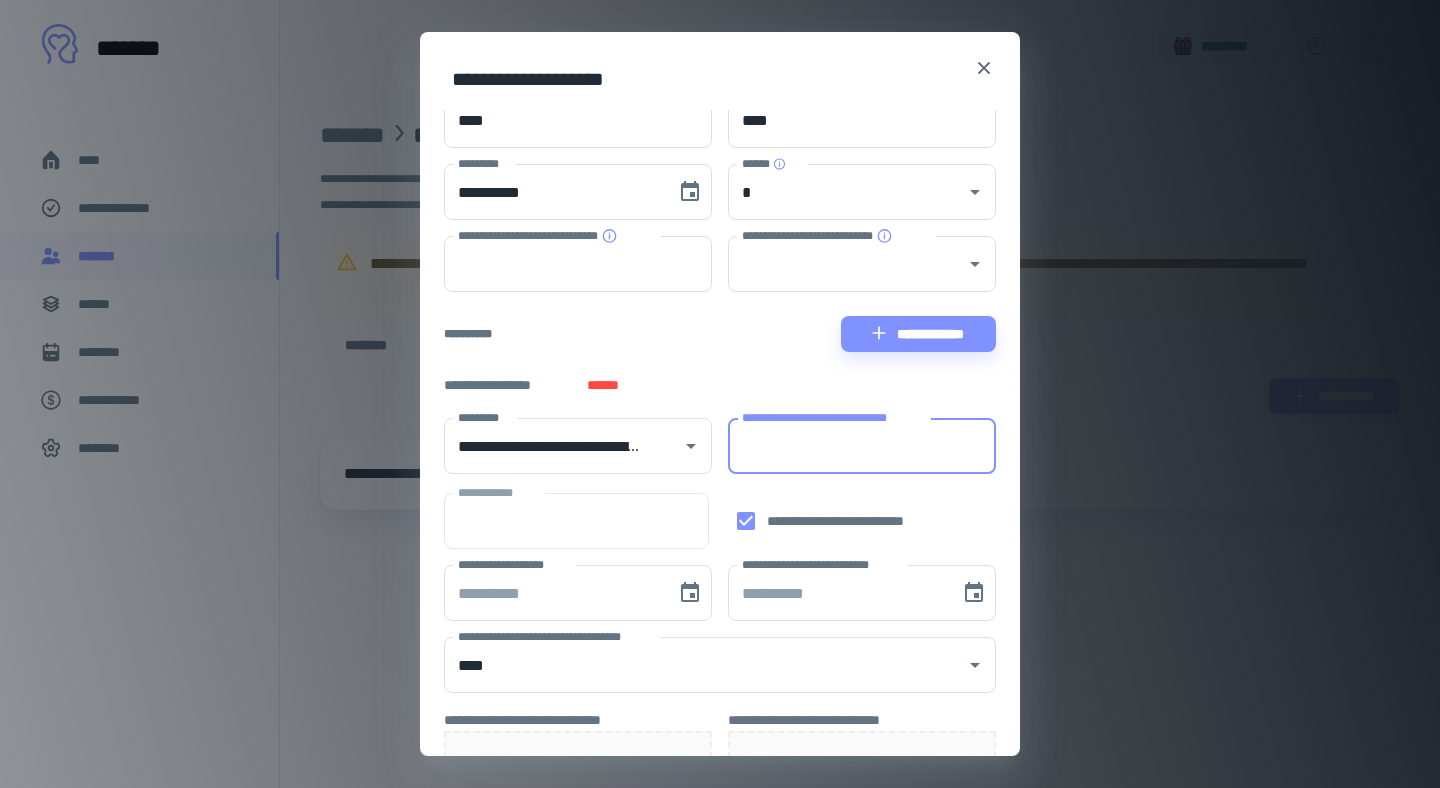 click on "**********" at bounding box center (862, 446) 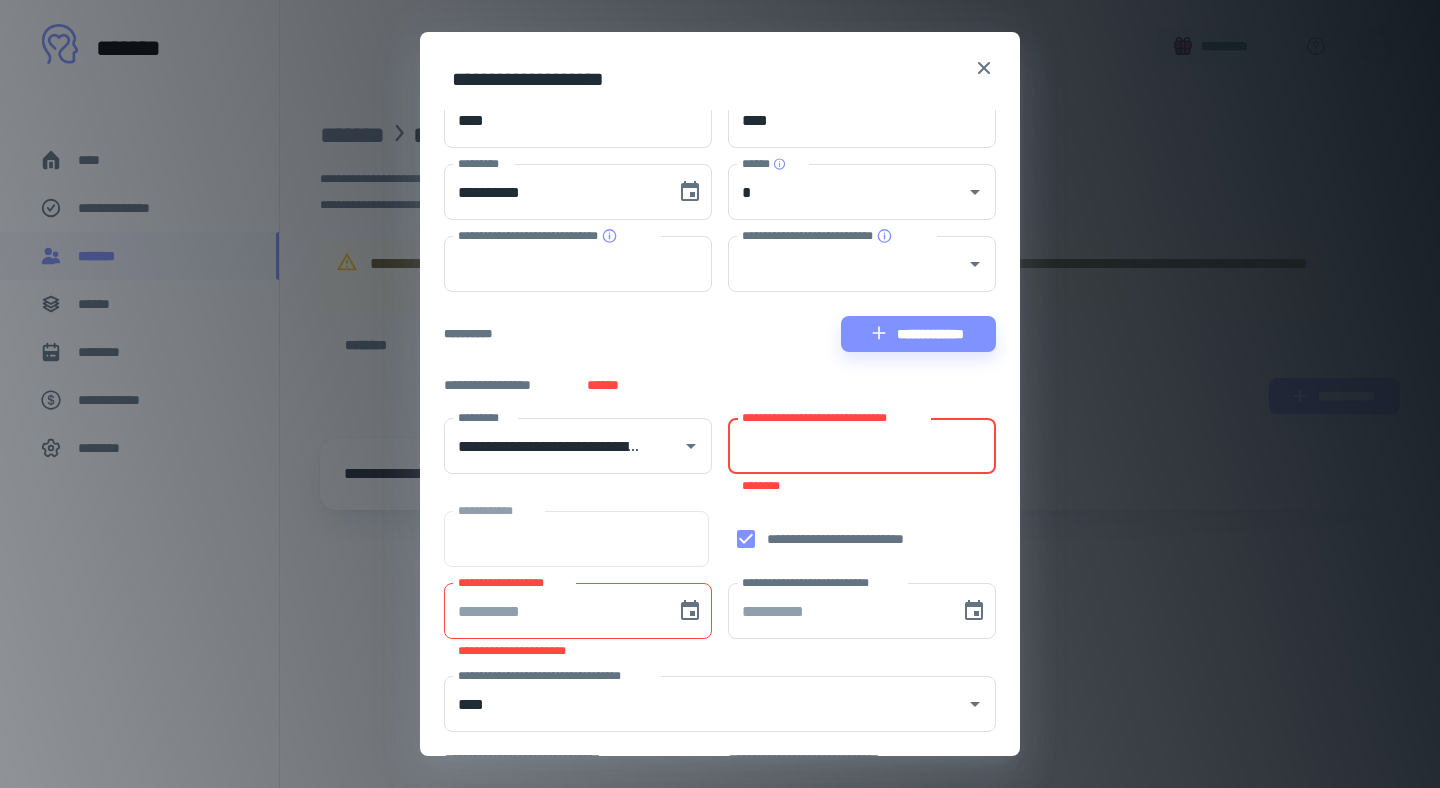 paste on "**********" 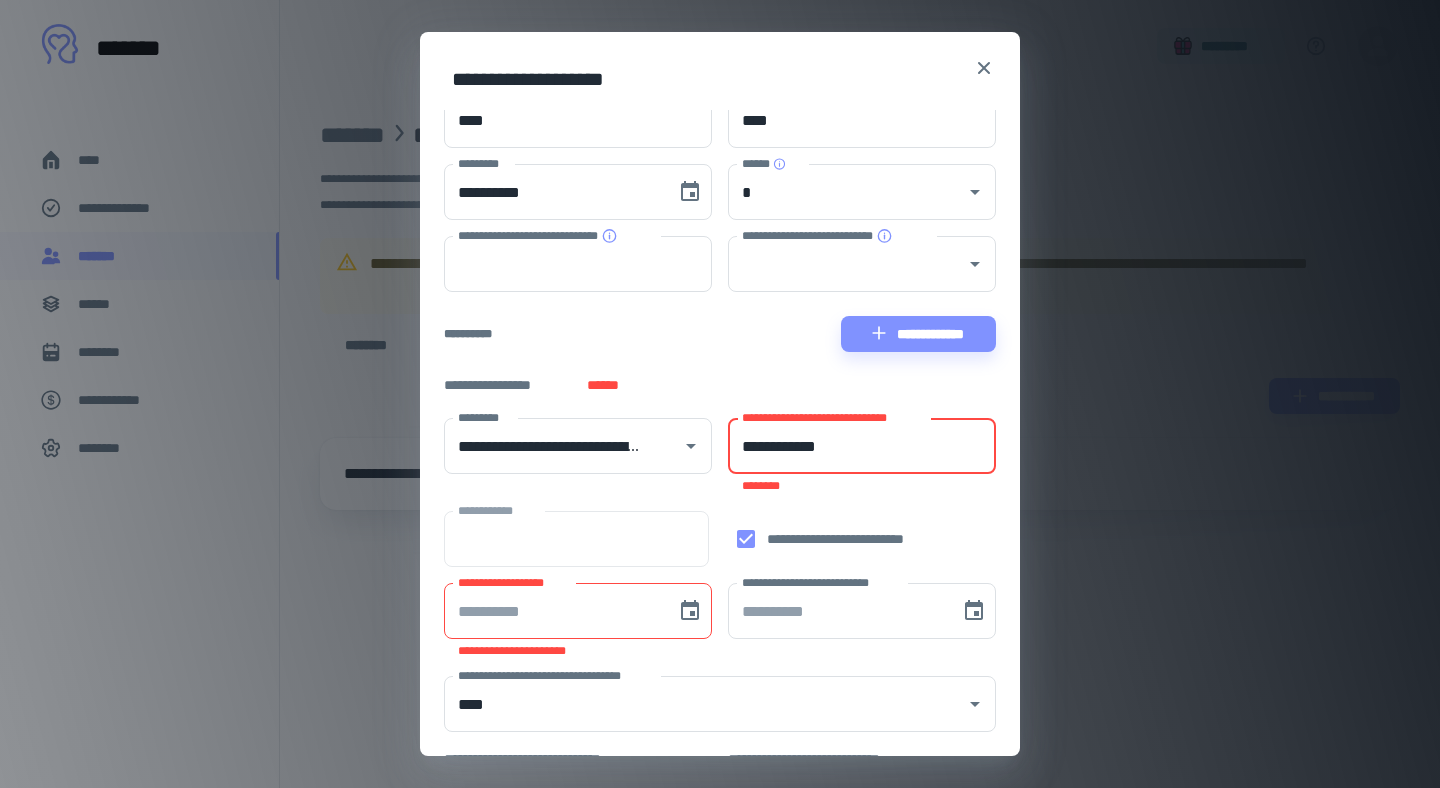 type on "**********" 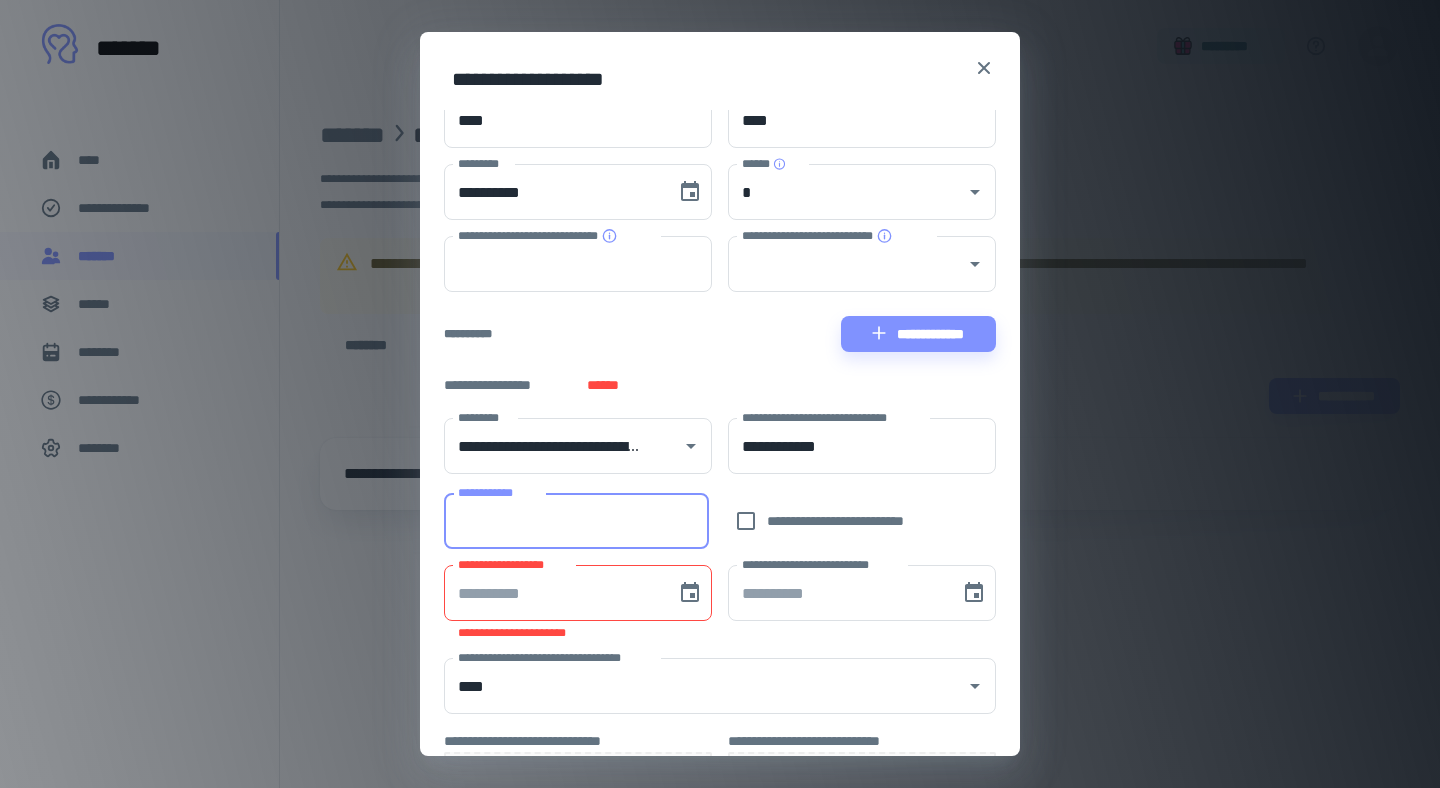 click on "**********" at bounding box center [576, 521] 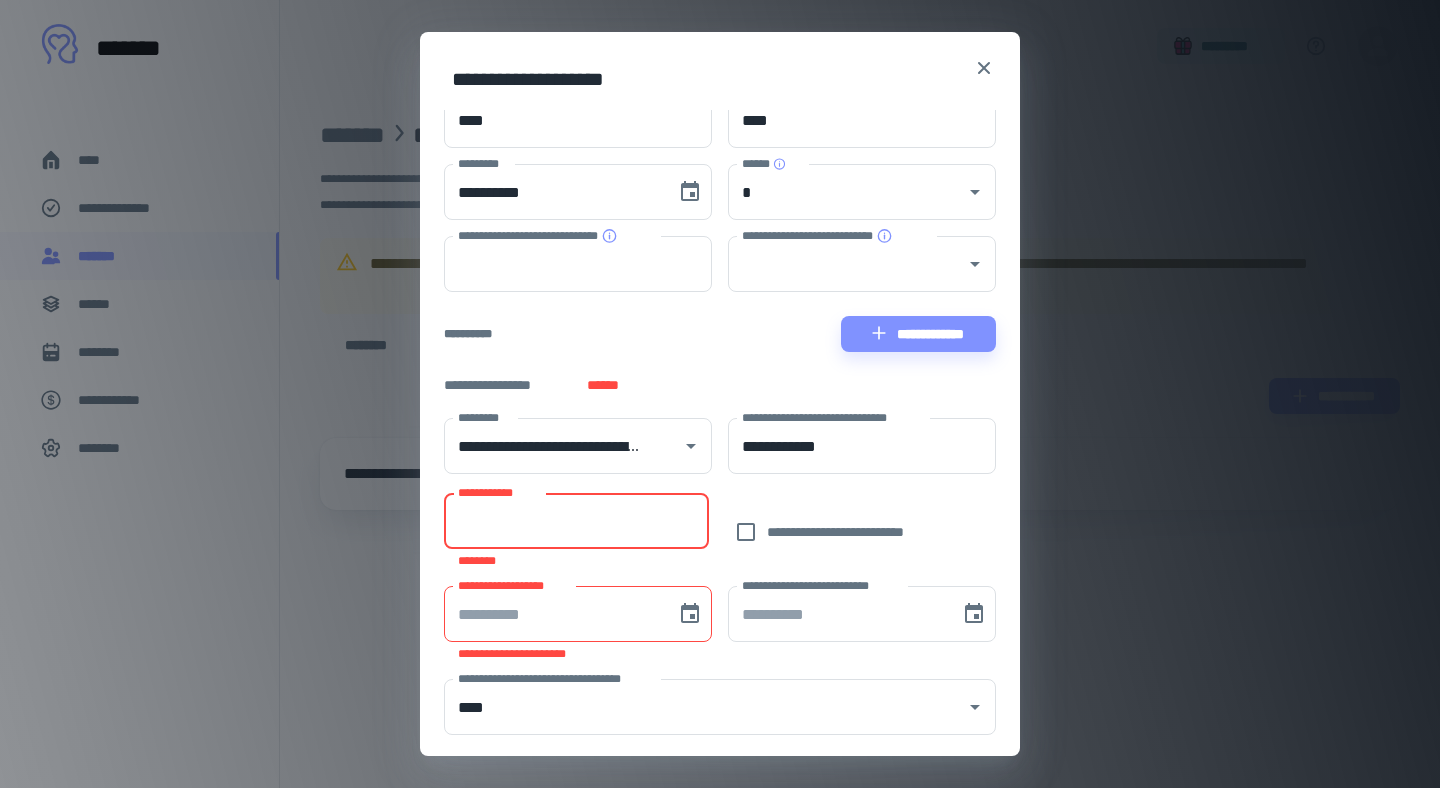 paste on "**********" 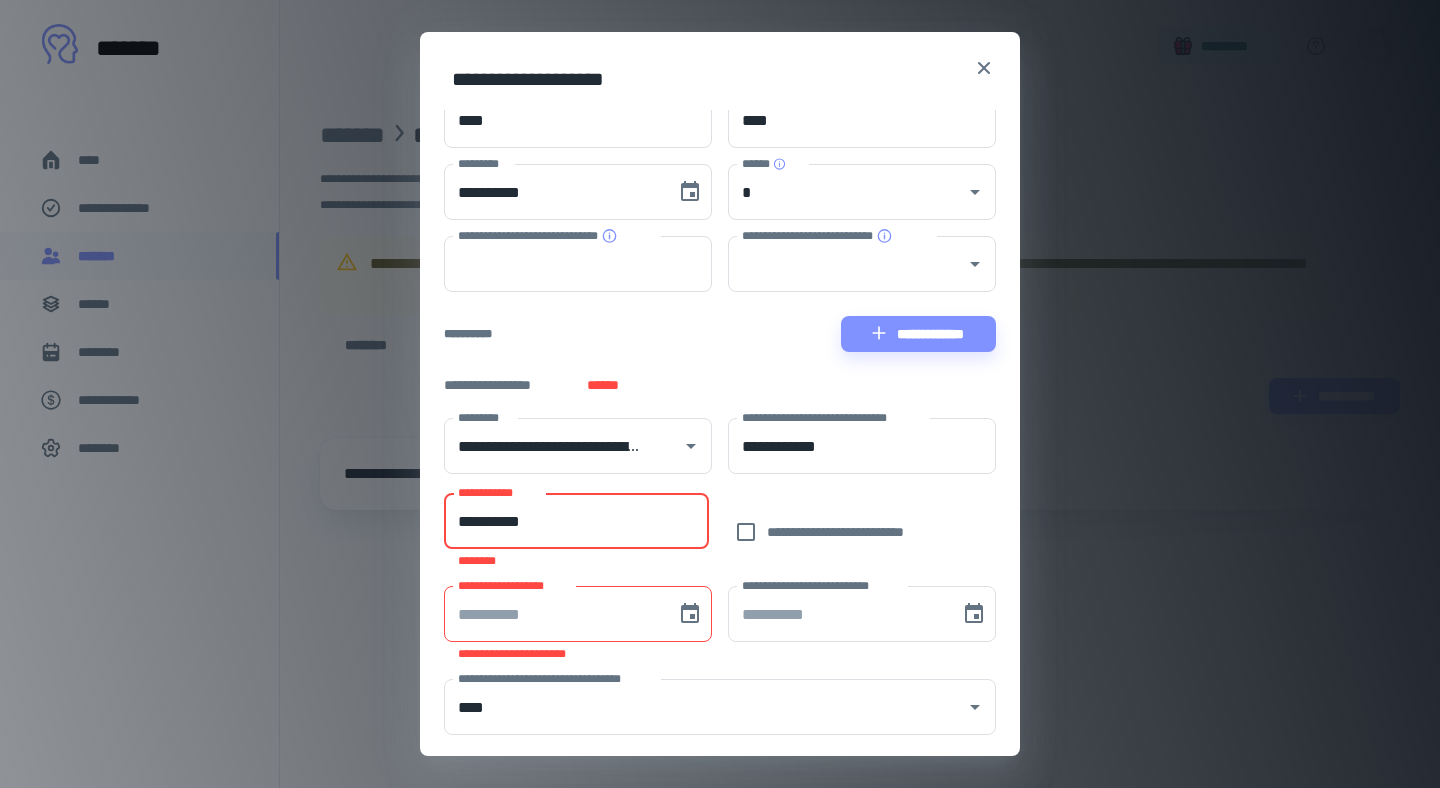 scroll, scrollTop: 92, scrollLeft: 0, axis: vertical 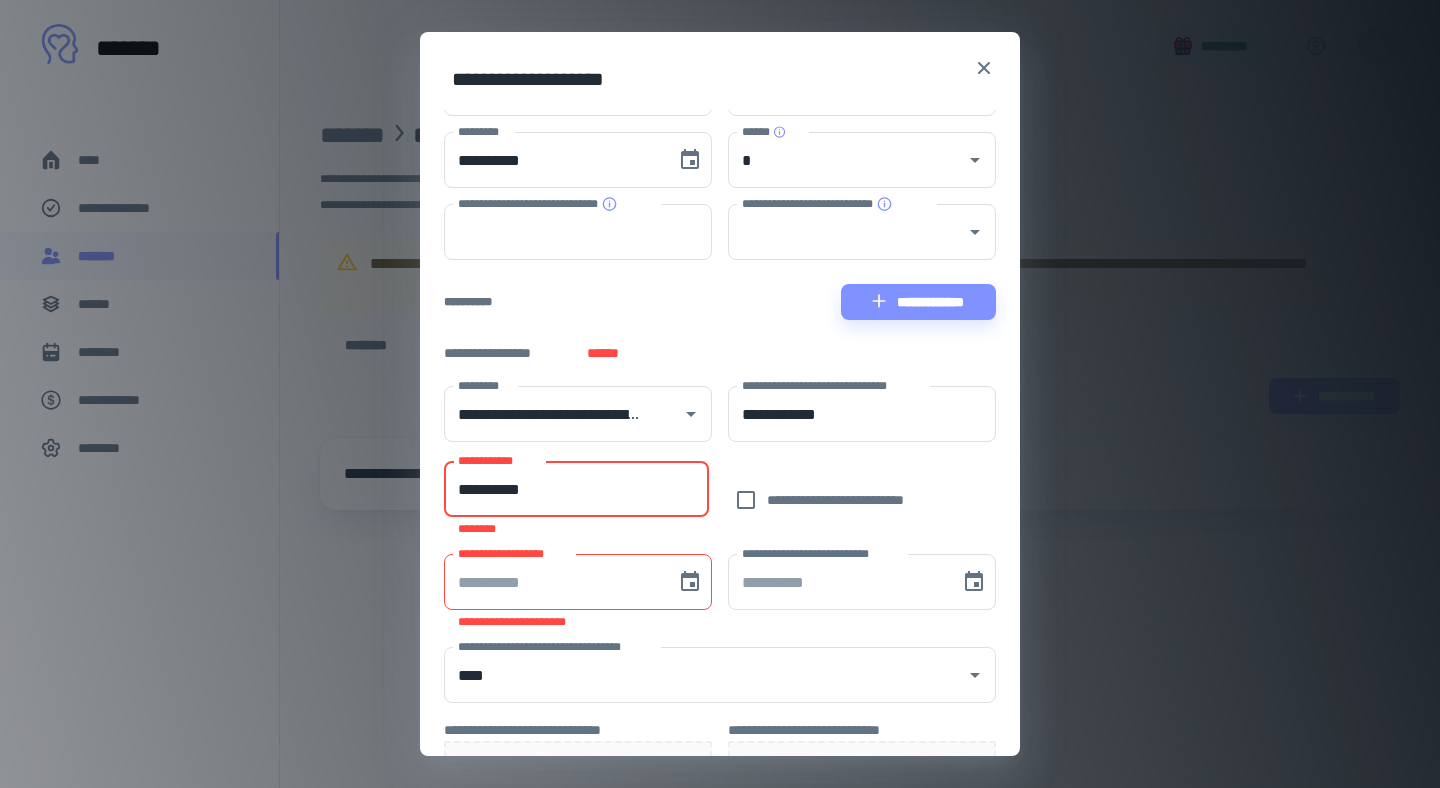 type on "**********" 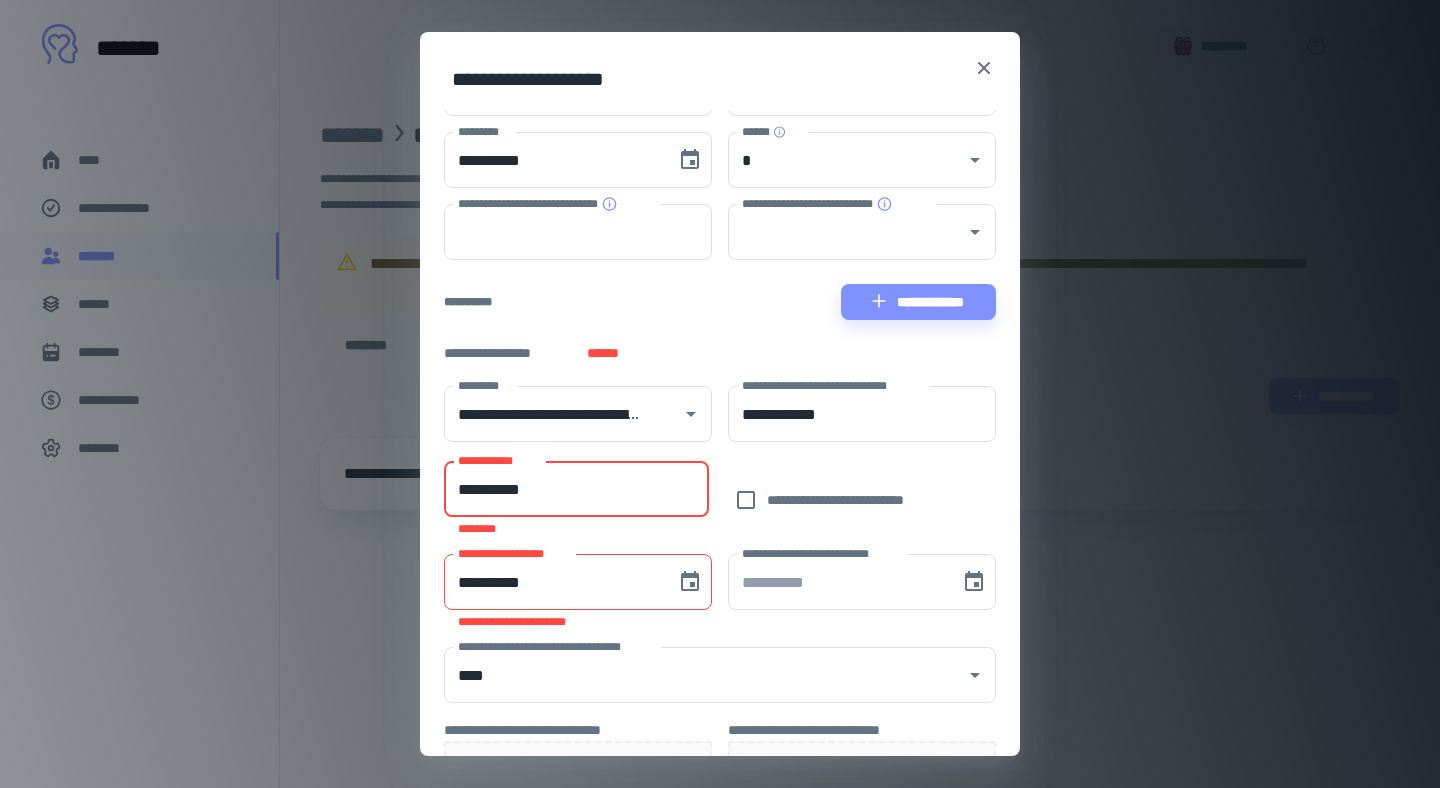 click on "**********" at bounding box center [553, 582] 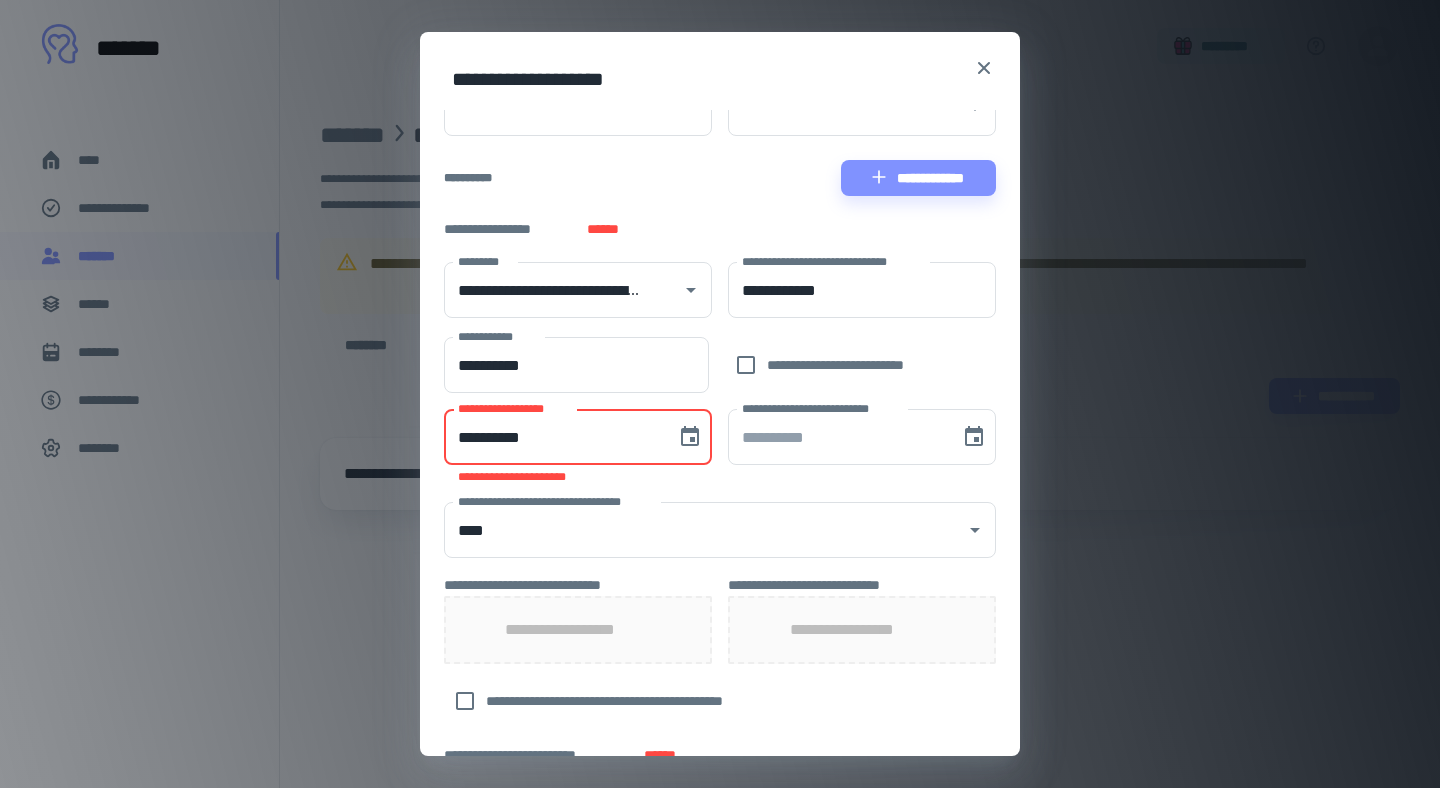 scroll, scrollTop: 223, scrollLeft: 0, axis: vertical 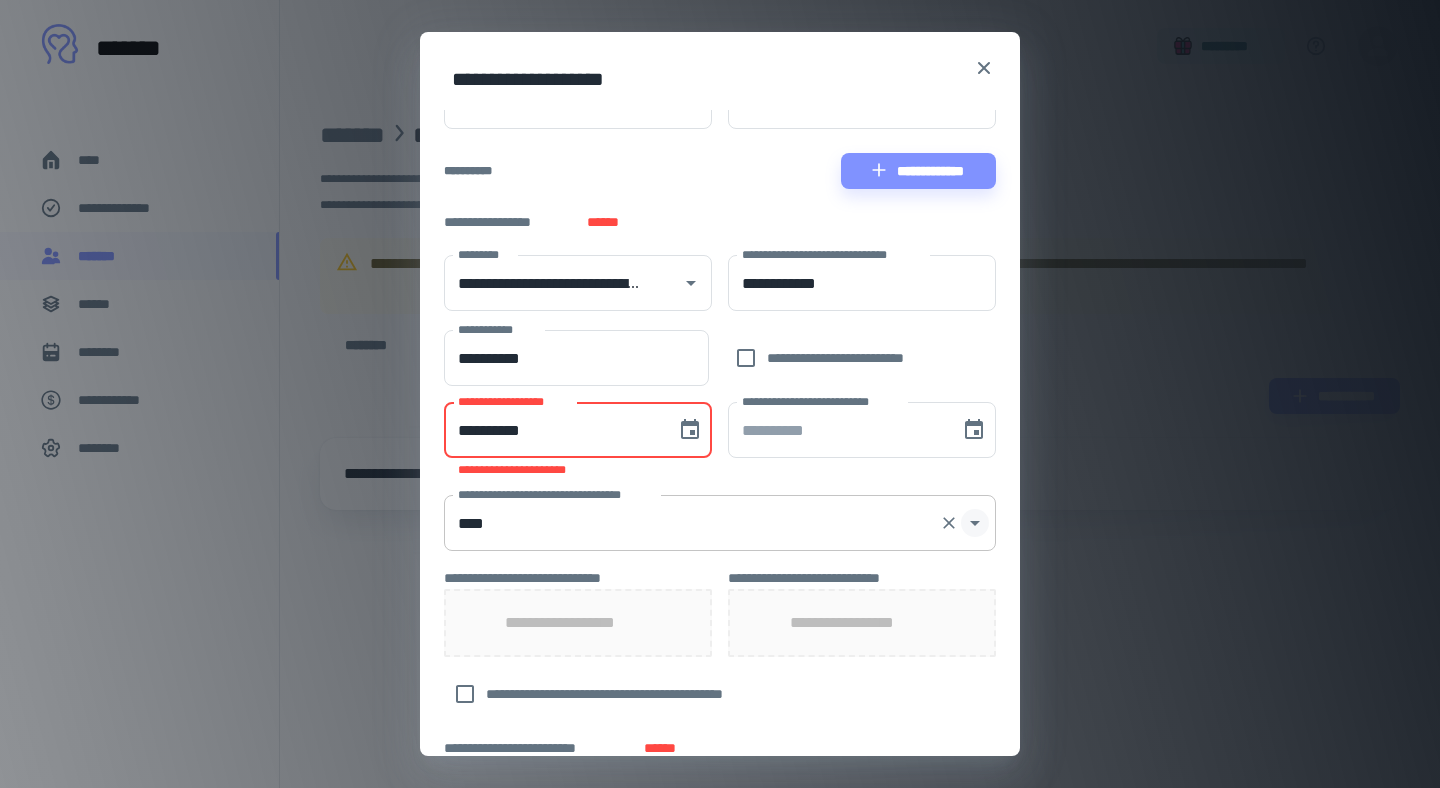 click 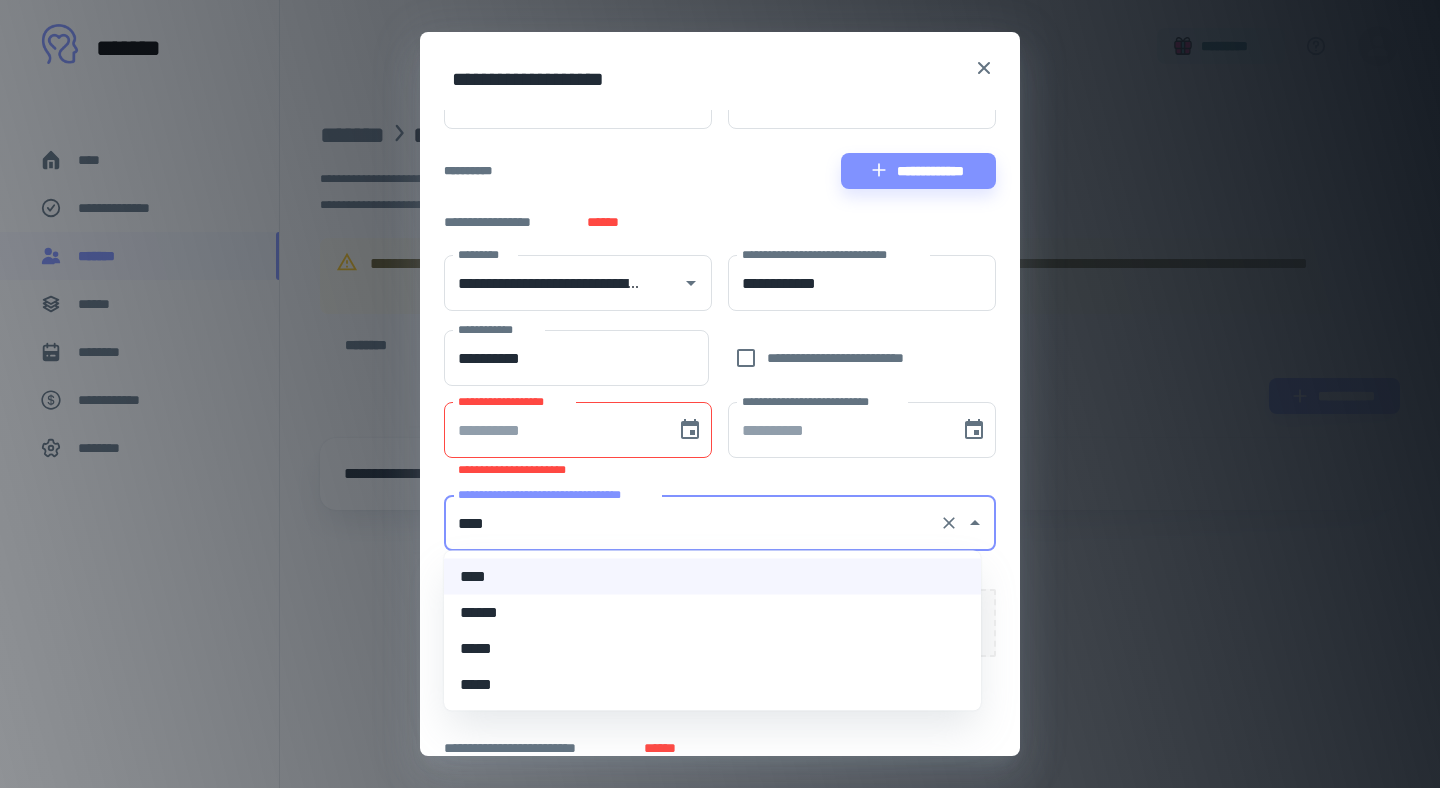 click on "******" at bounding box center [712, 613] 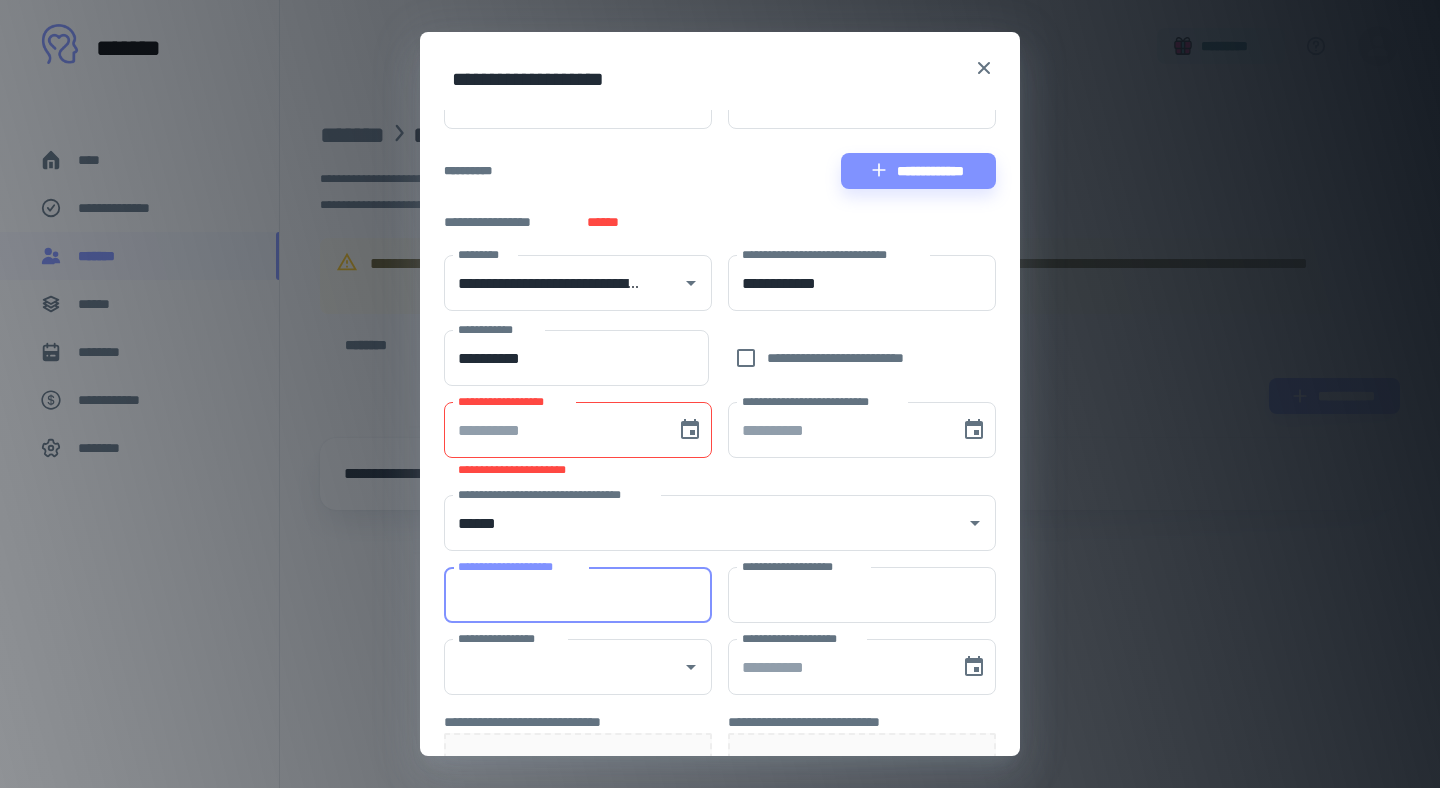 click on "**********" at bounding box center [578, 595] 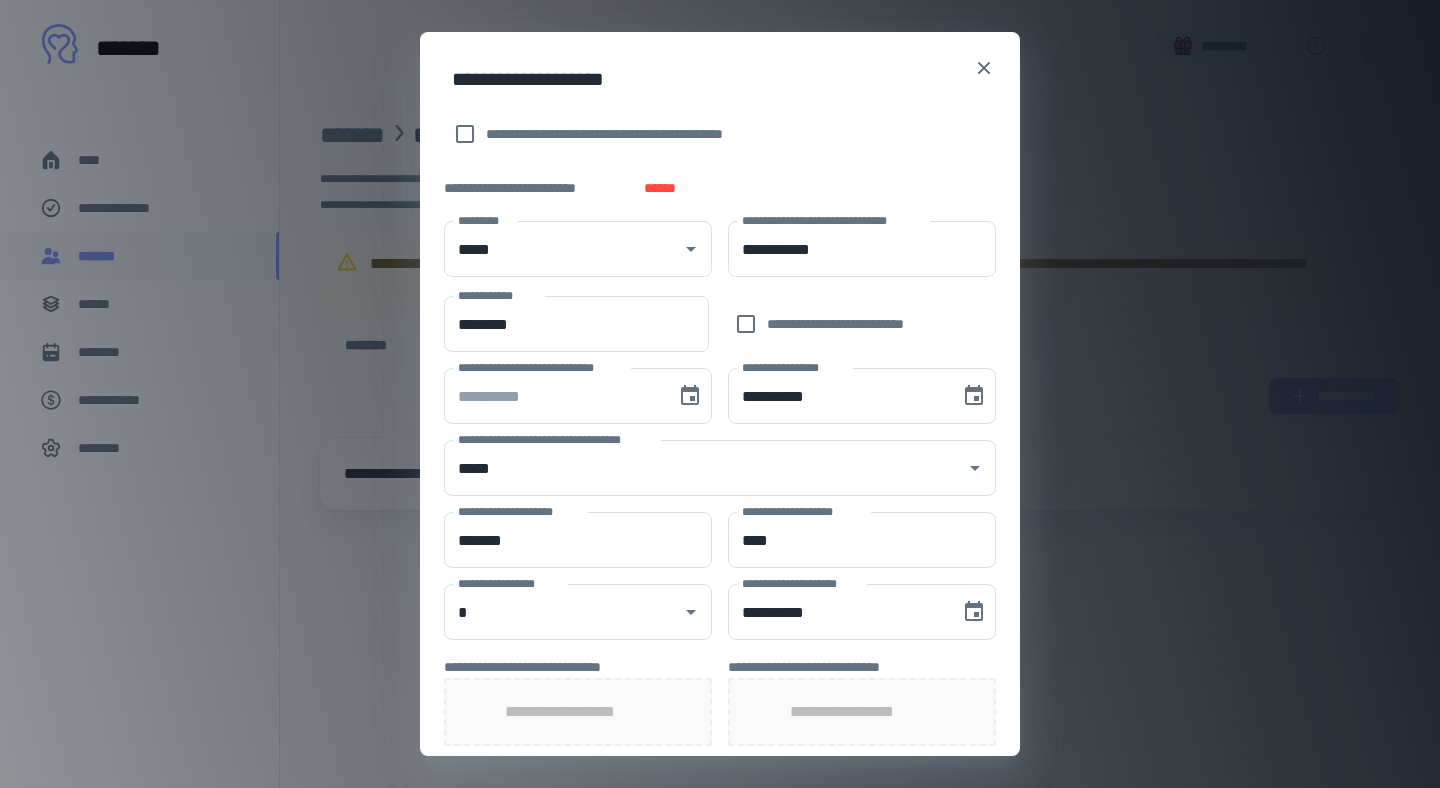 scroll, scrollTop: 909, scrollLeft: 0, axis: vertical 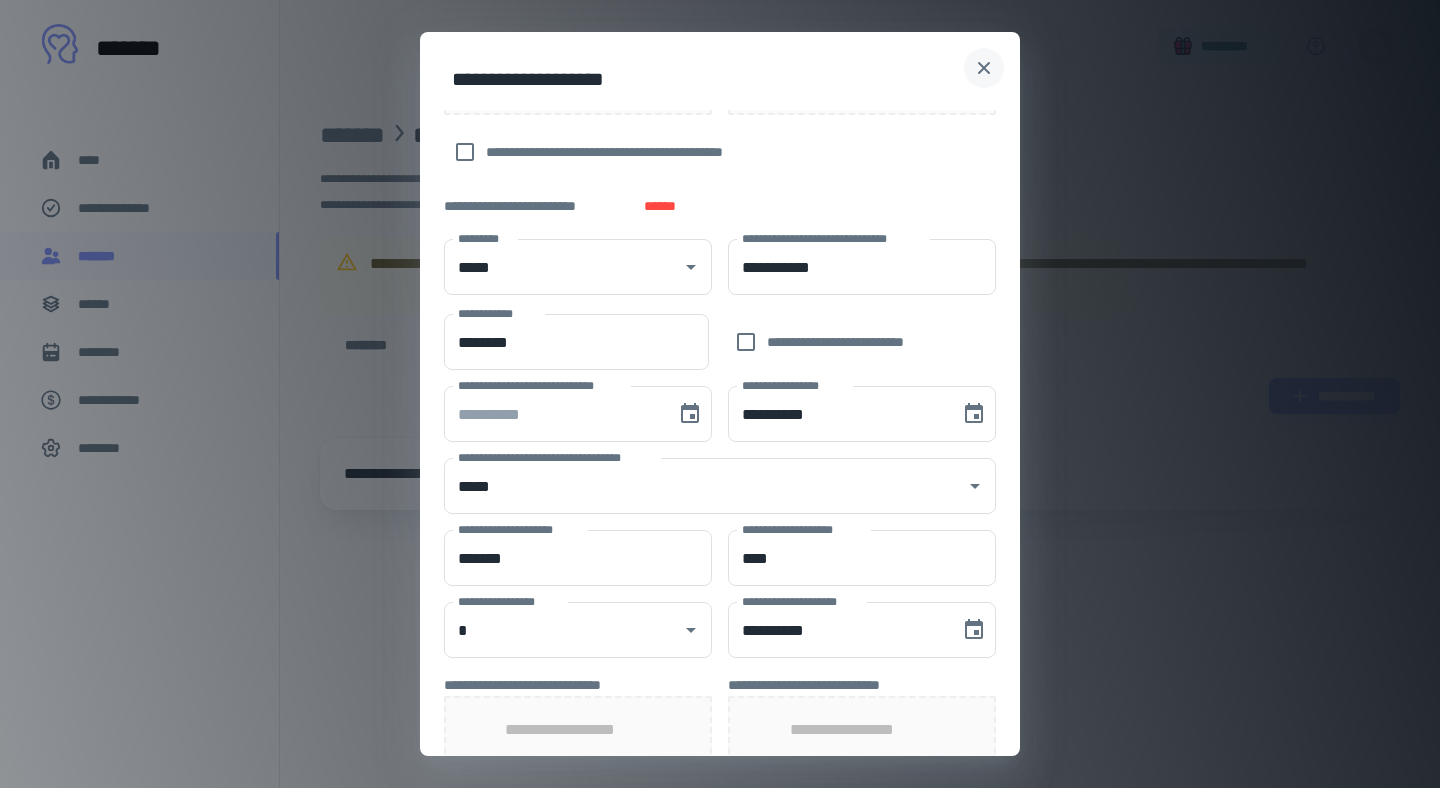 click 